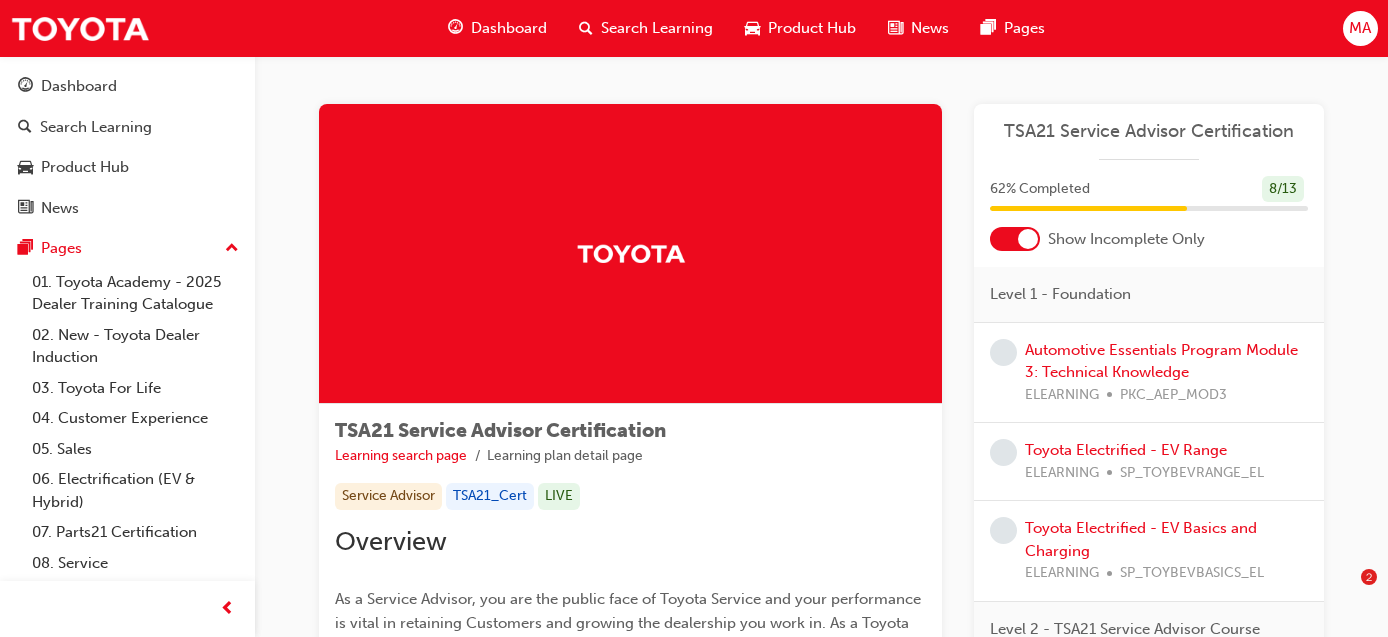 scroll, scrollTop: 0, scrollLeft: 0, axis: both 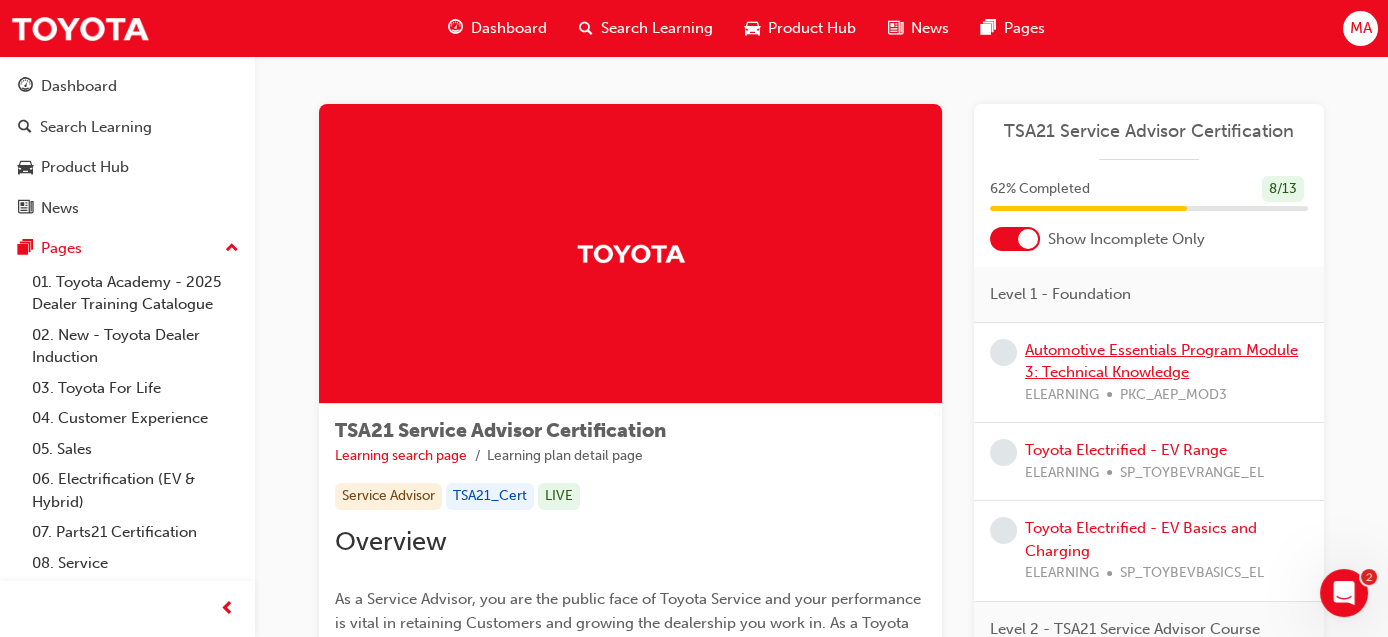 click on "Automotive Essentials Program  Module 3: Technical Knowledge" at bounding box center [1161, 361] 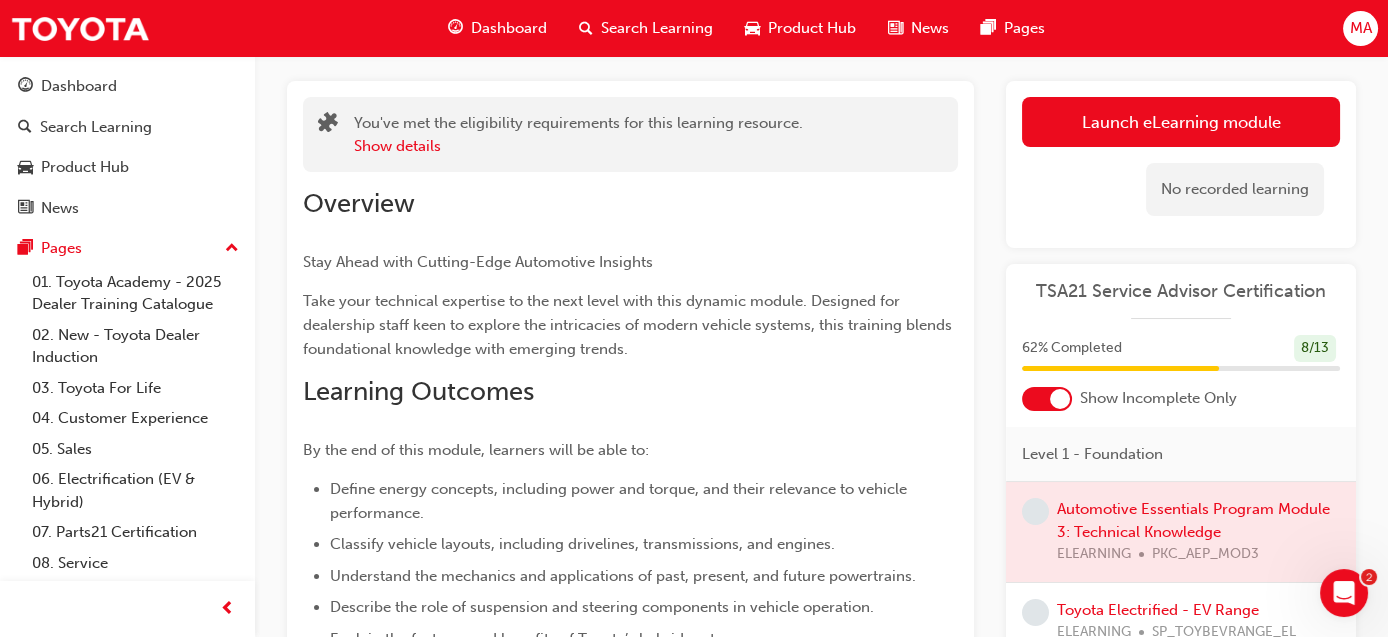 scroll, scrollTop: 0, scrollLeft: 0, axis: both 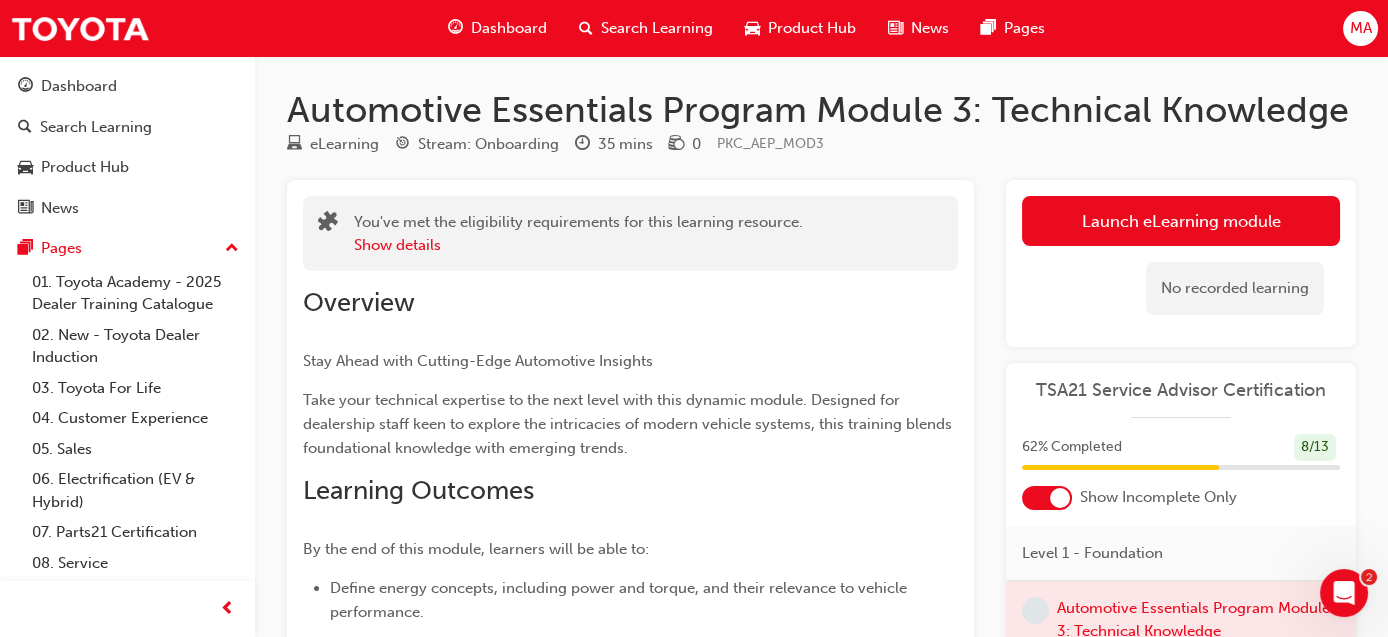 drag, startPoint x: 684, startPoint y: 325, endPoint x: 321, endPoint y: 29, distance: 468.38553 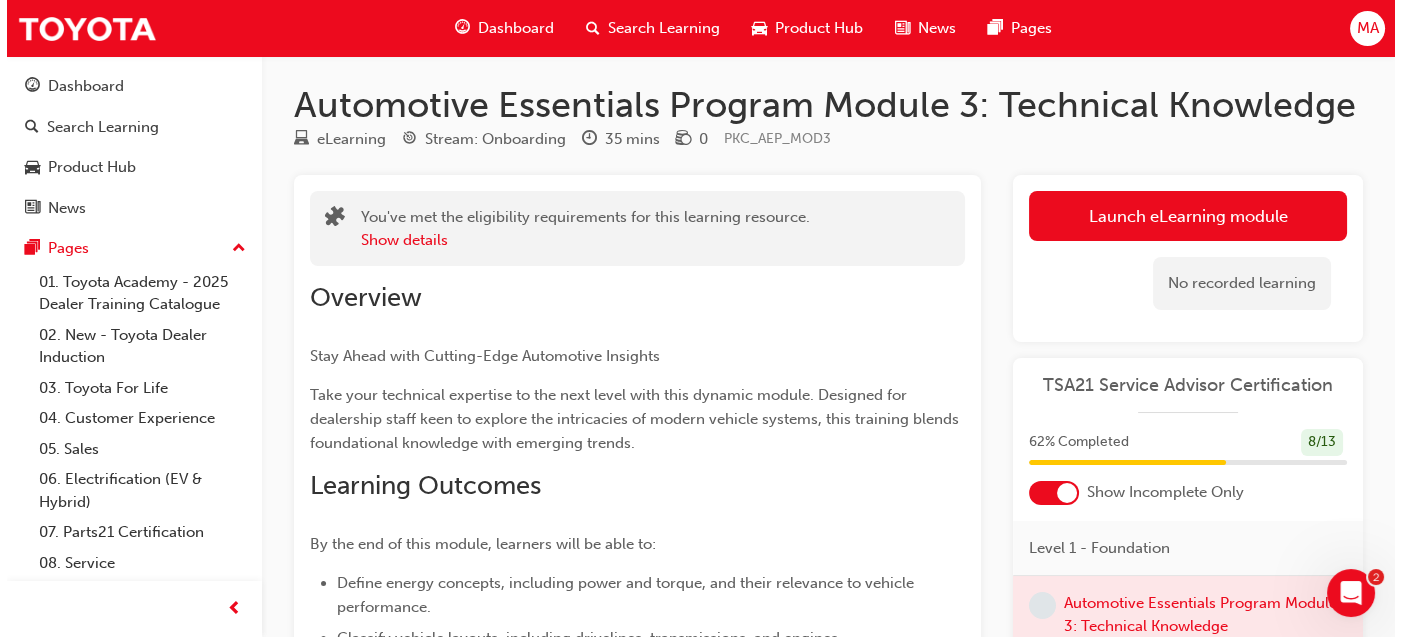 scroll, scrollTop: 0, scrollLeft: 0, axis: both 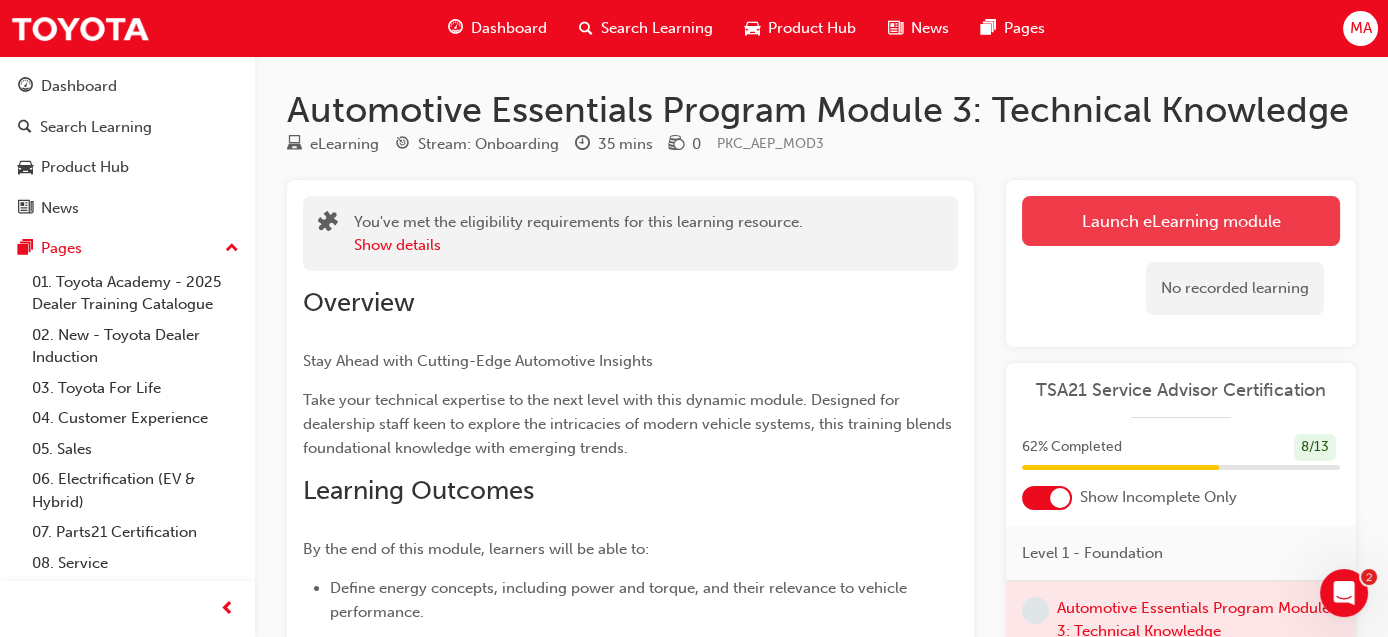 click on "Launch eLearning module" at bounding box center [1181, 221] 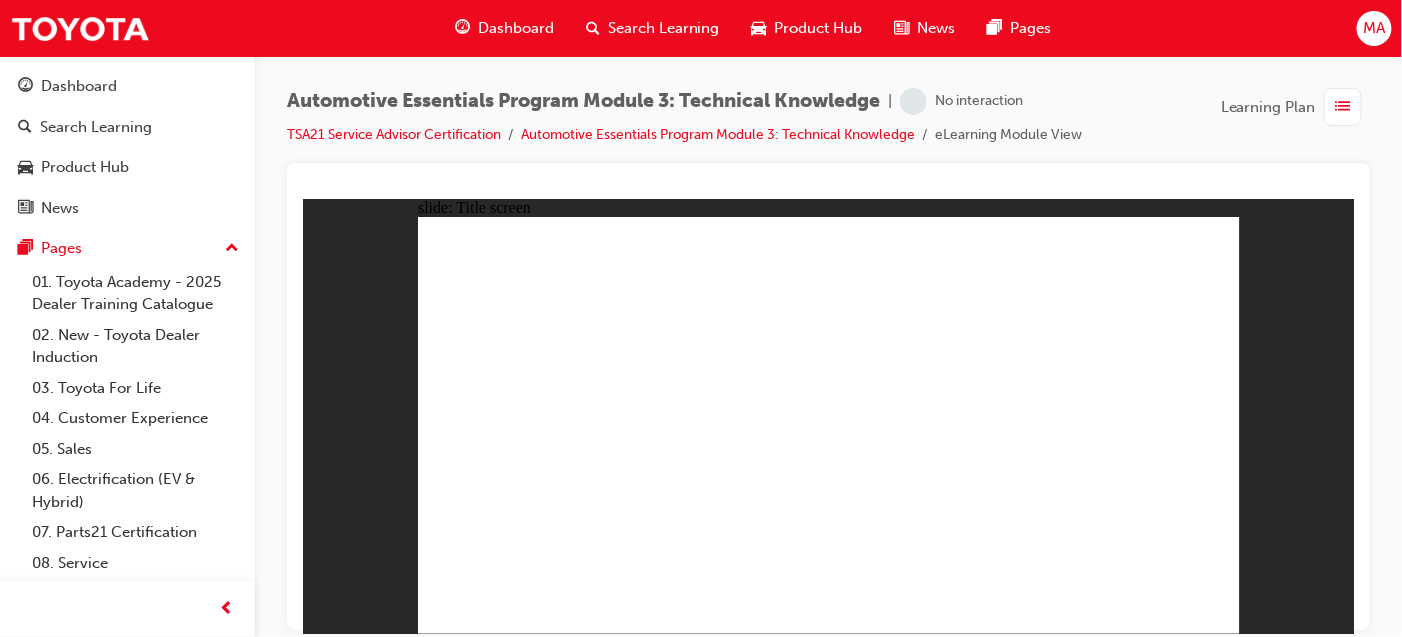 scroll, scrollTop: 0, scrollLeft: 0, axis: both 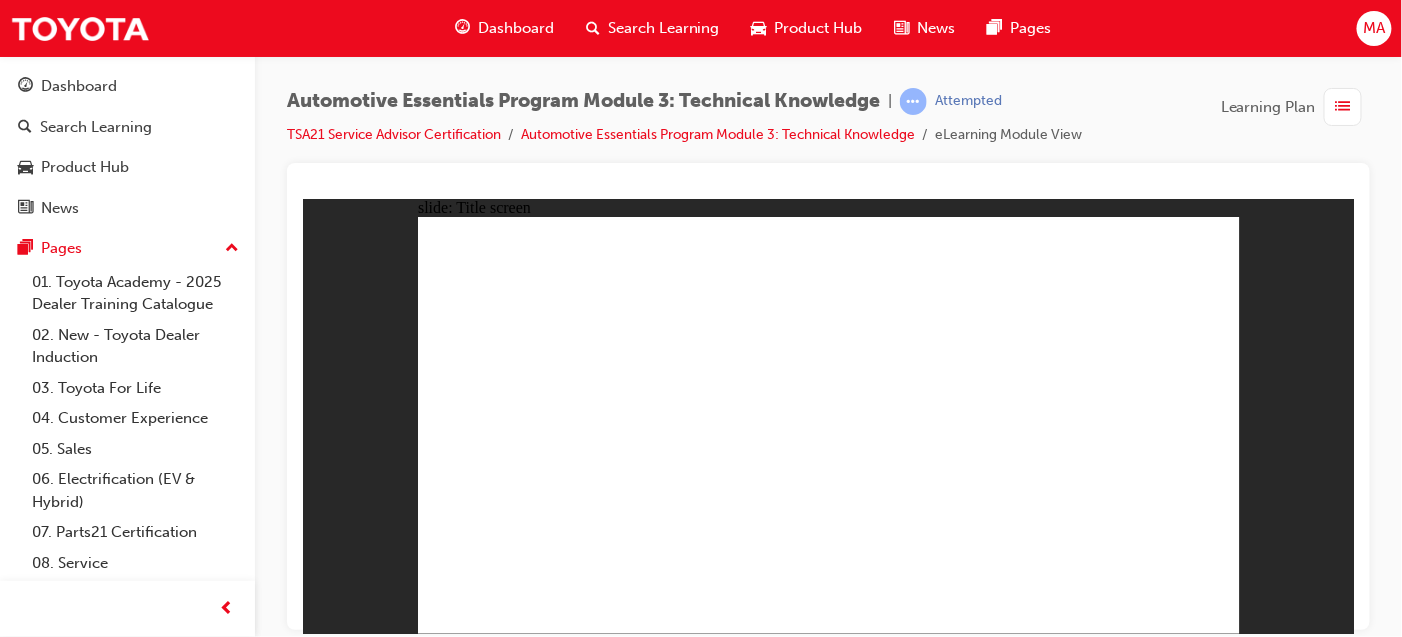 click 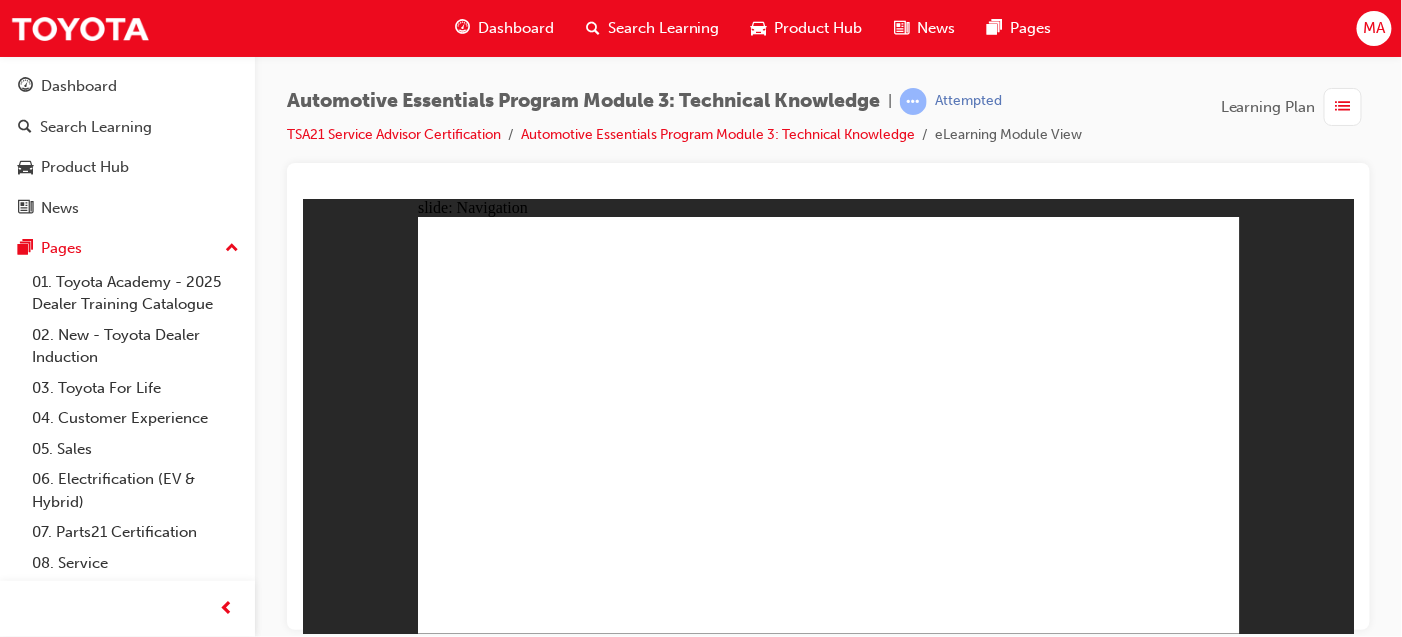 click 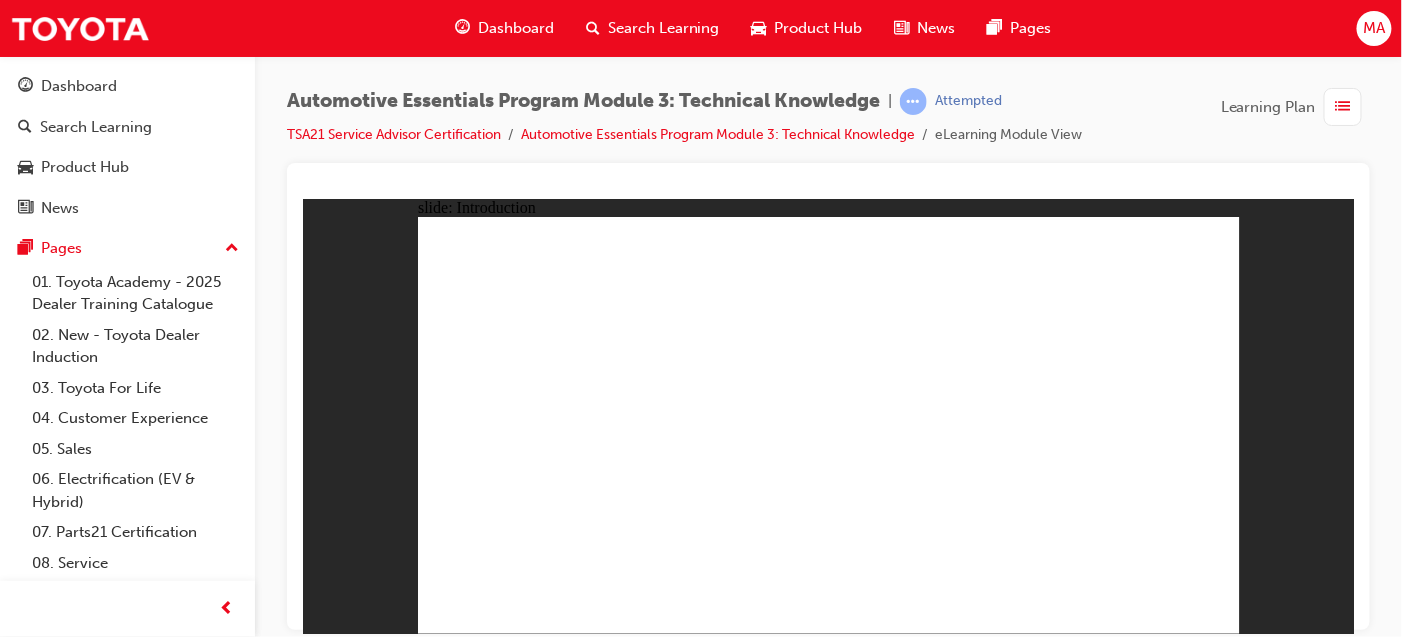 click 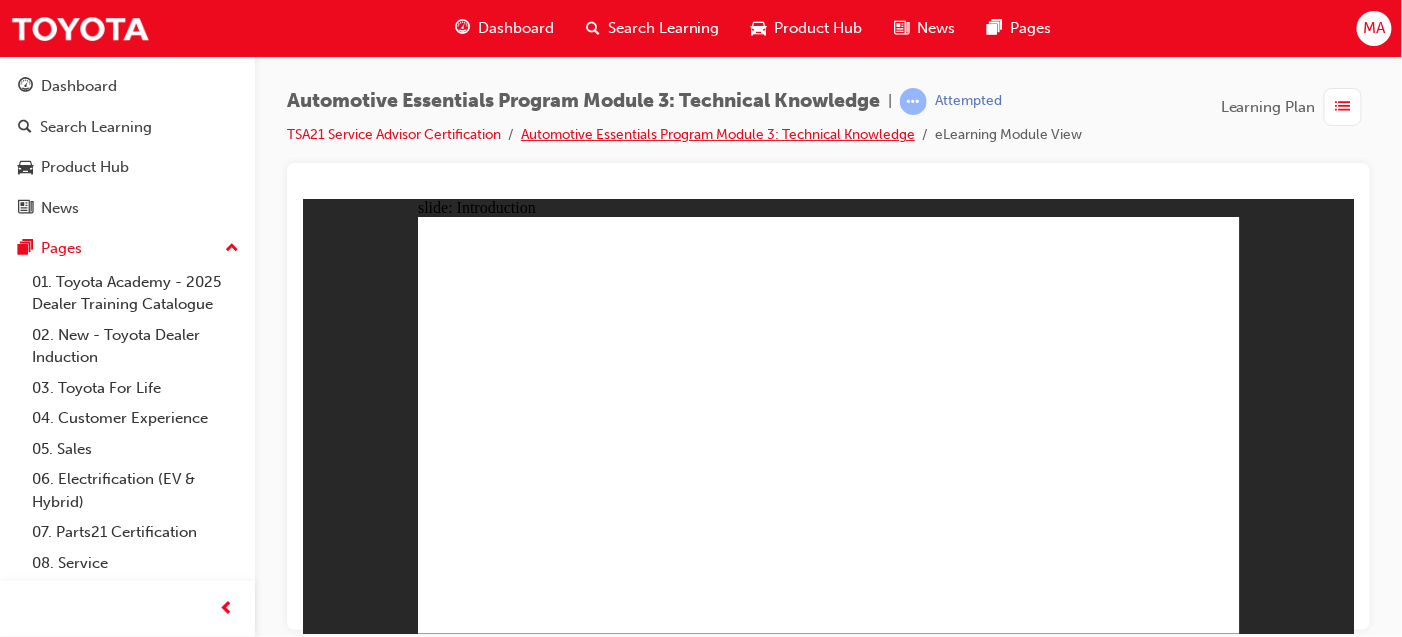 click on "Automotive Essentials Program  Module 3: Technical Knowledge" at bounding box center [718, 134] 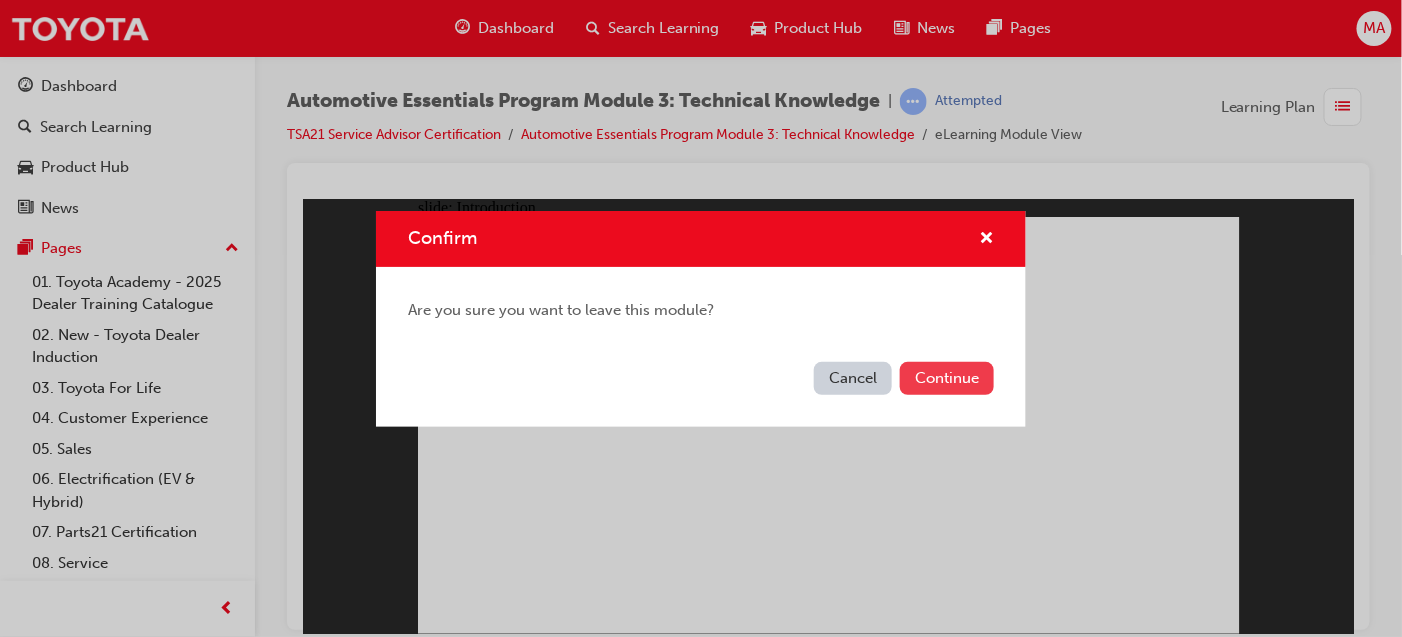 click on "Continue" at bounding box center [947, 378] 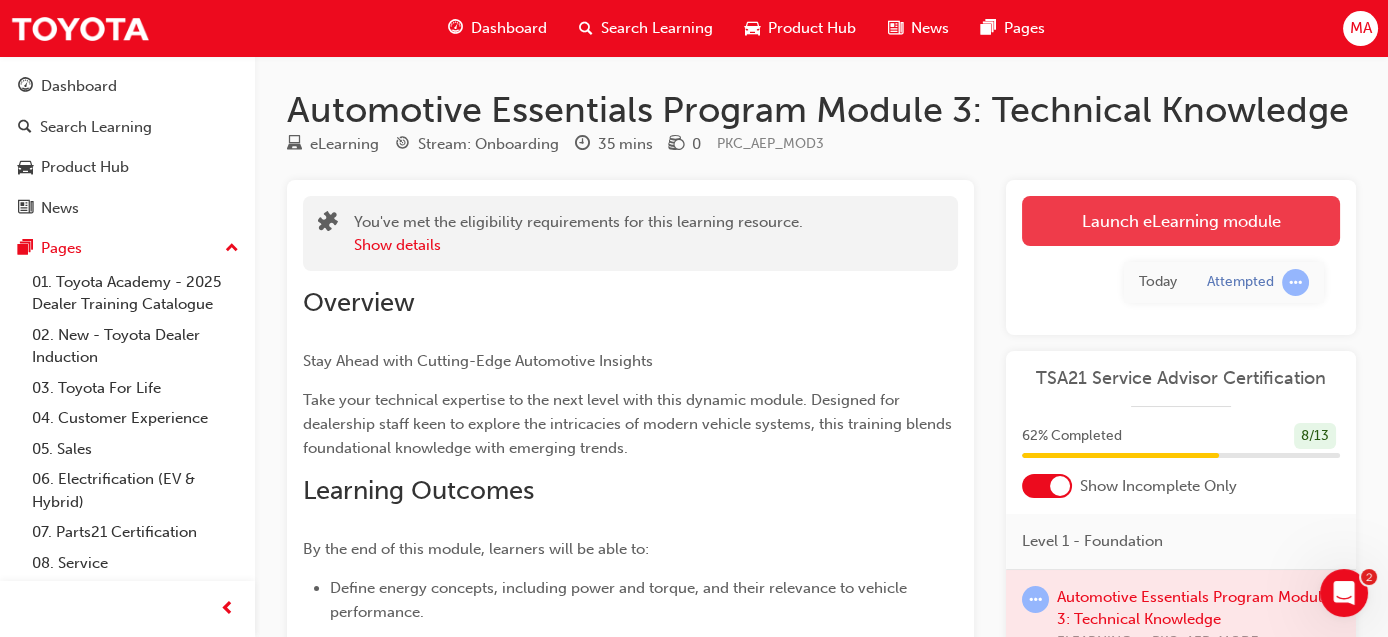 click on "Launch eLearning module" at bounding box center (1181, 221) 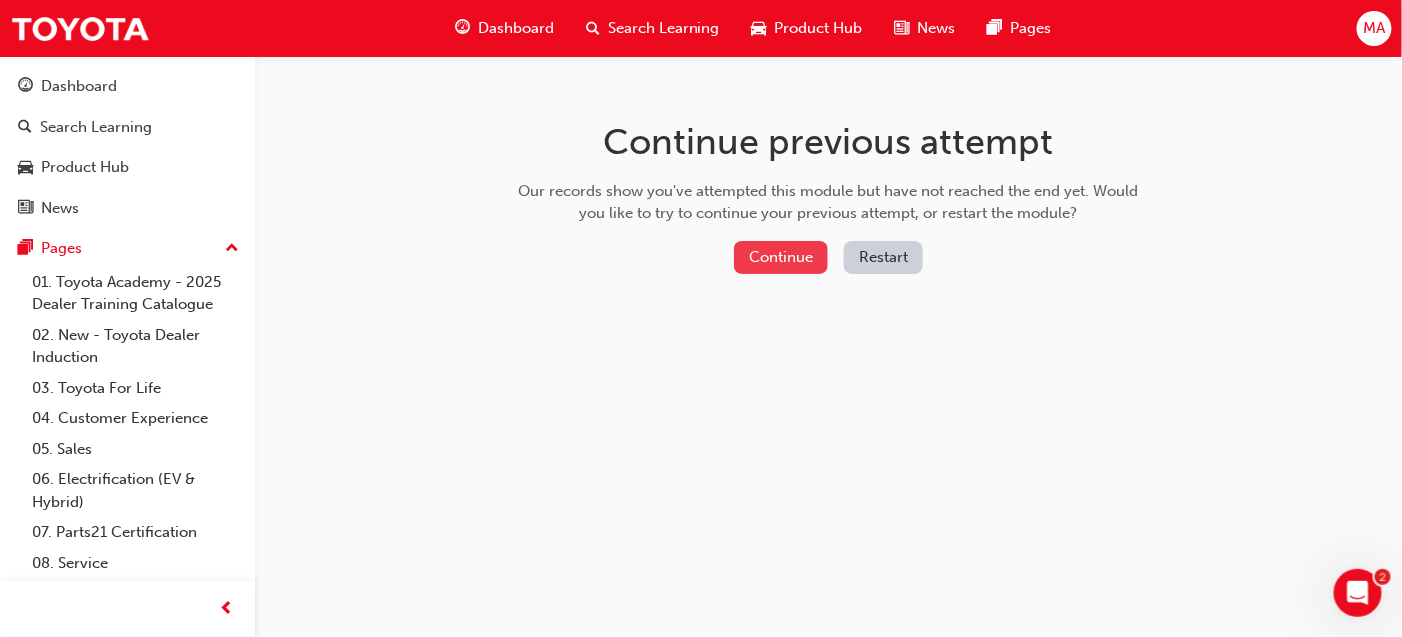 click on "Continue" at bounding box center [781, 257] 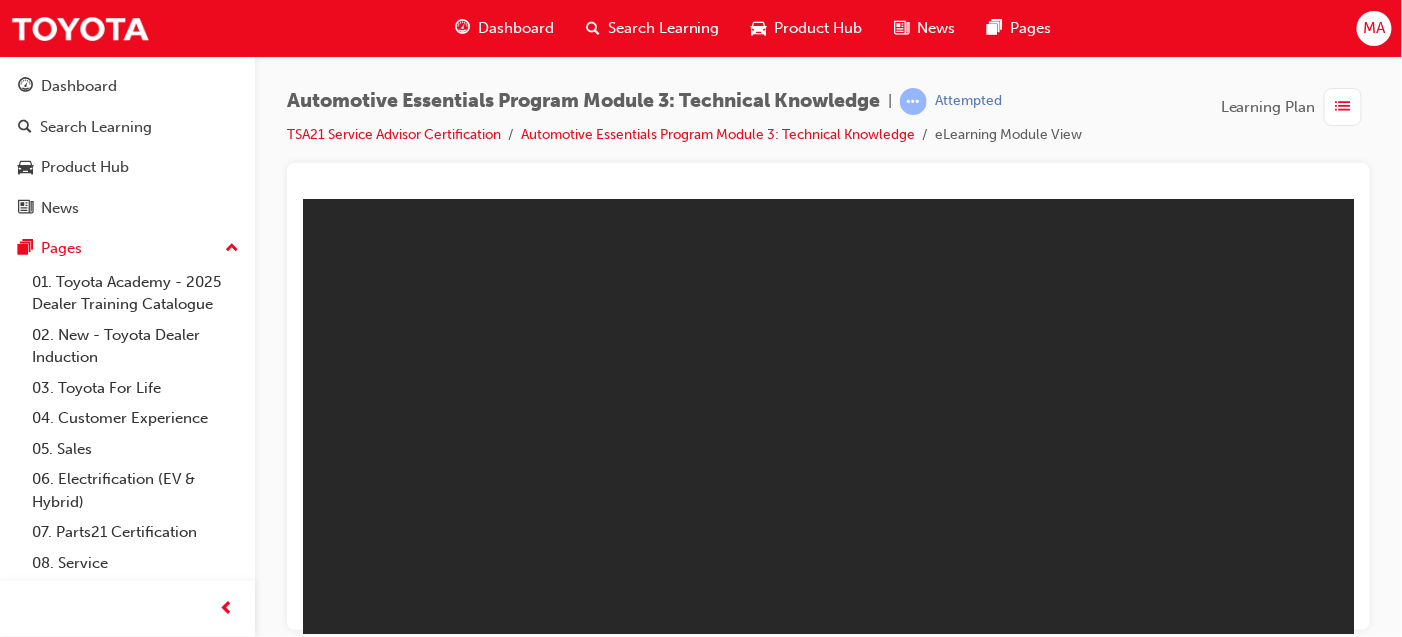 scroll, scrollTop: 0, scrollLeft: 0, axis: both 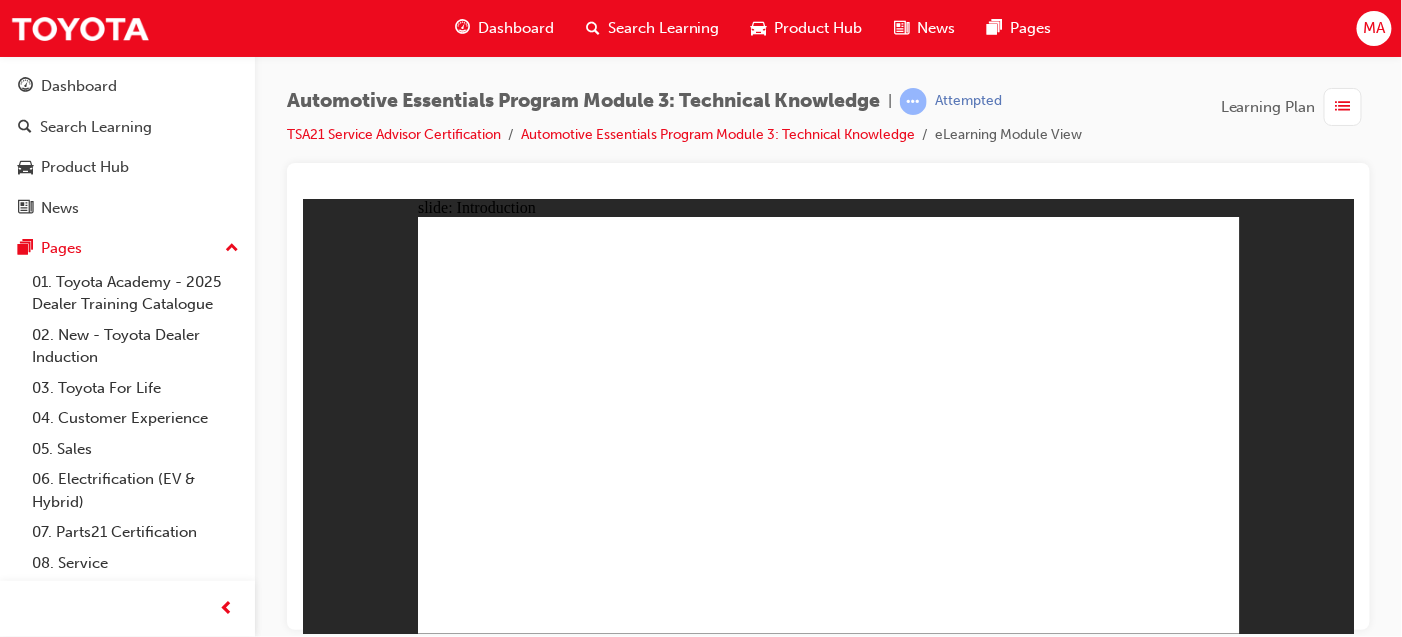 click 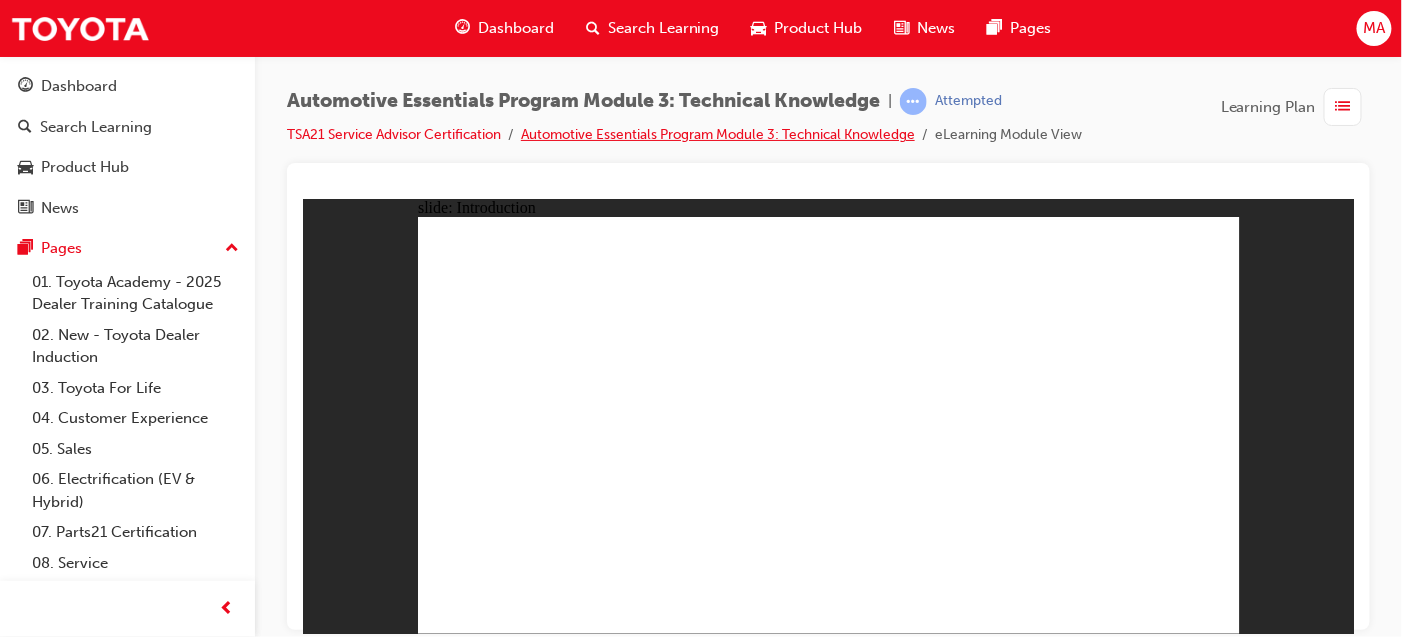 click on "Automotive Essentials Program  Module 3: Technical Knowledge" at bounding box center (718, 134) 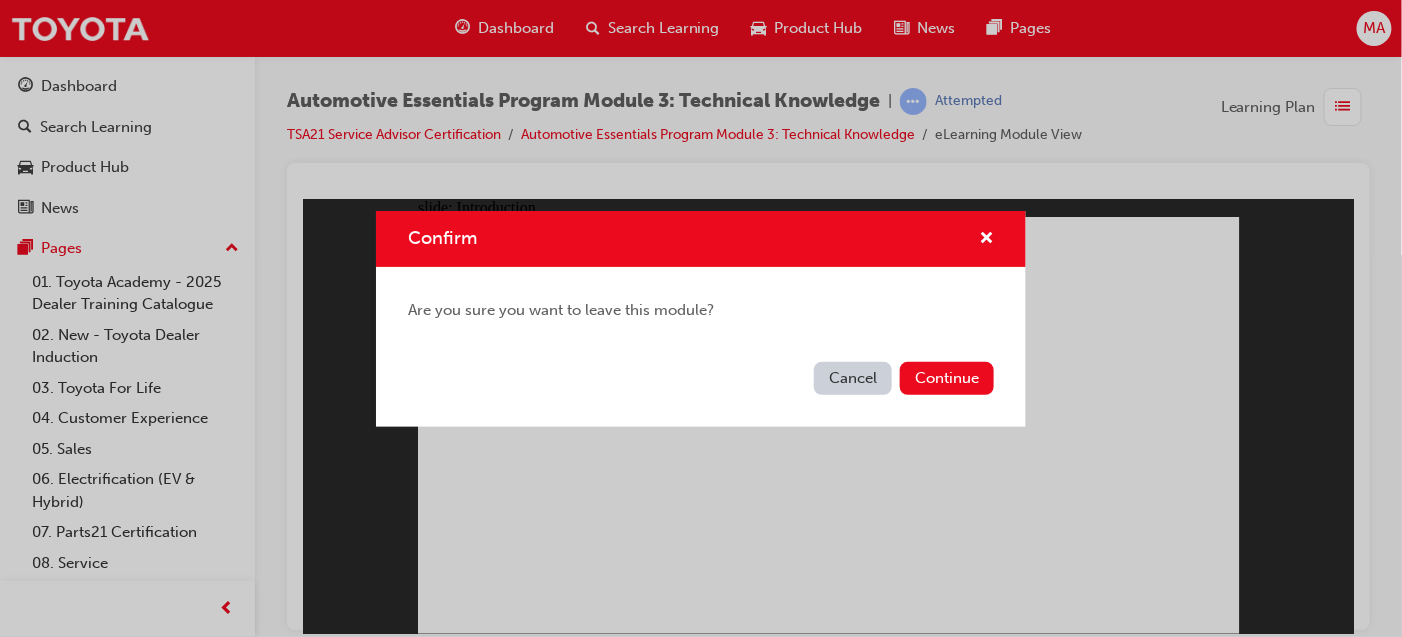 click on "Cancel" at bounding box center [853, 378] 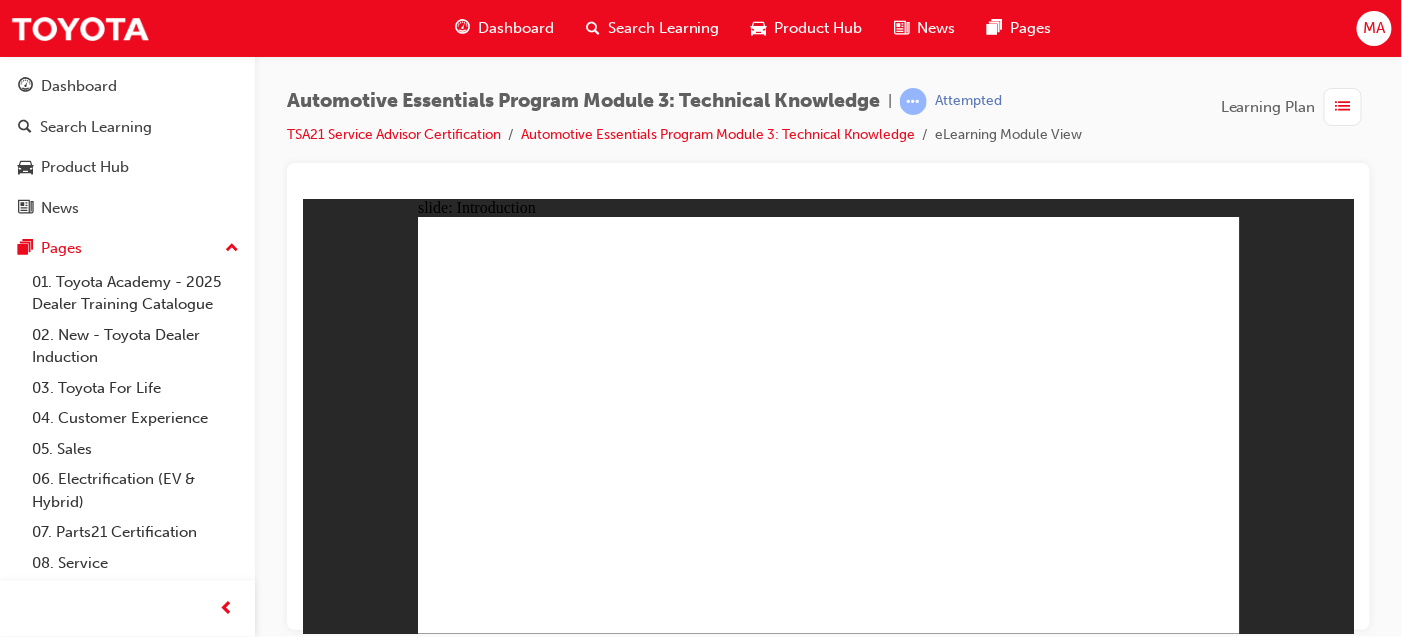 click 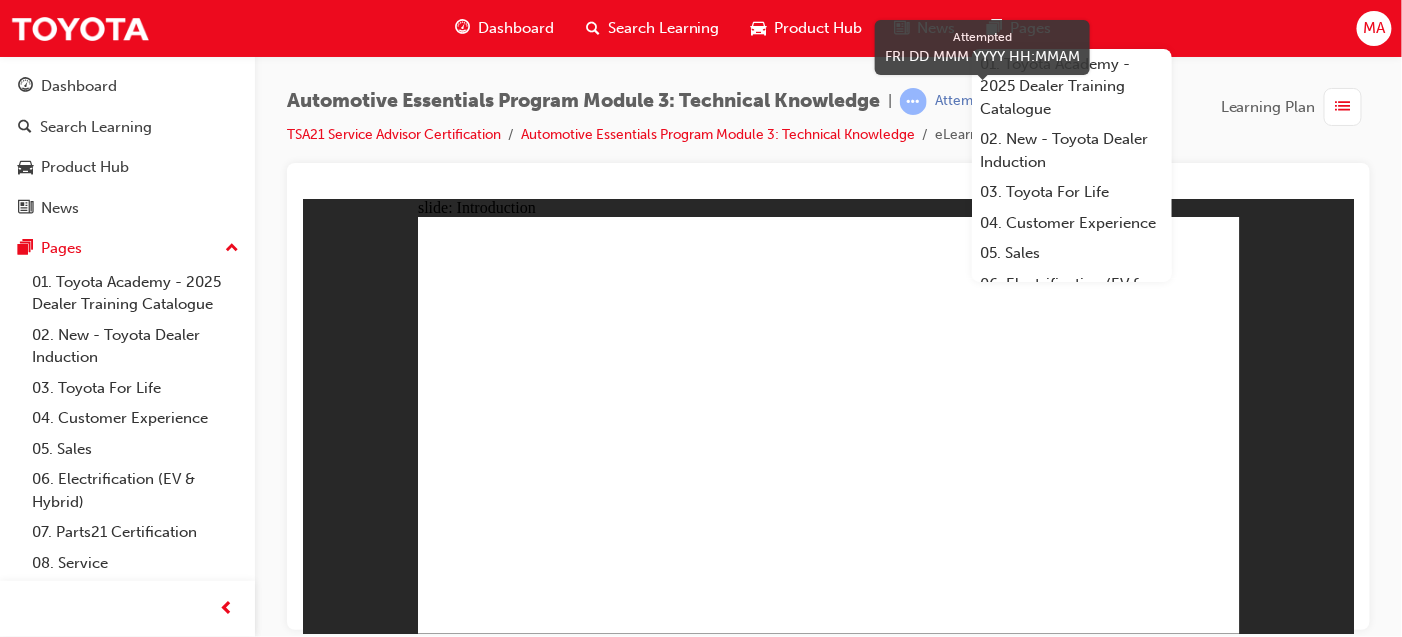 click at bounding box center [913, 101] 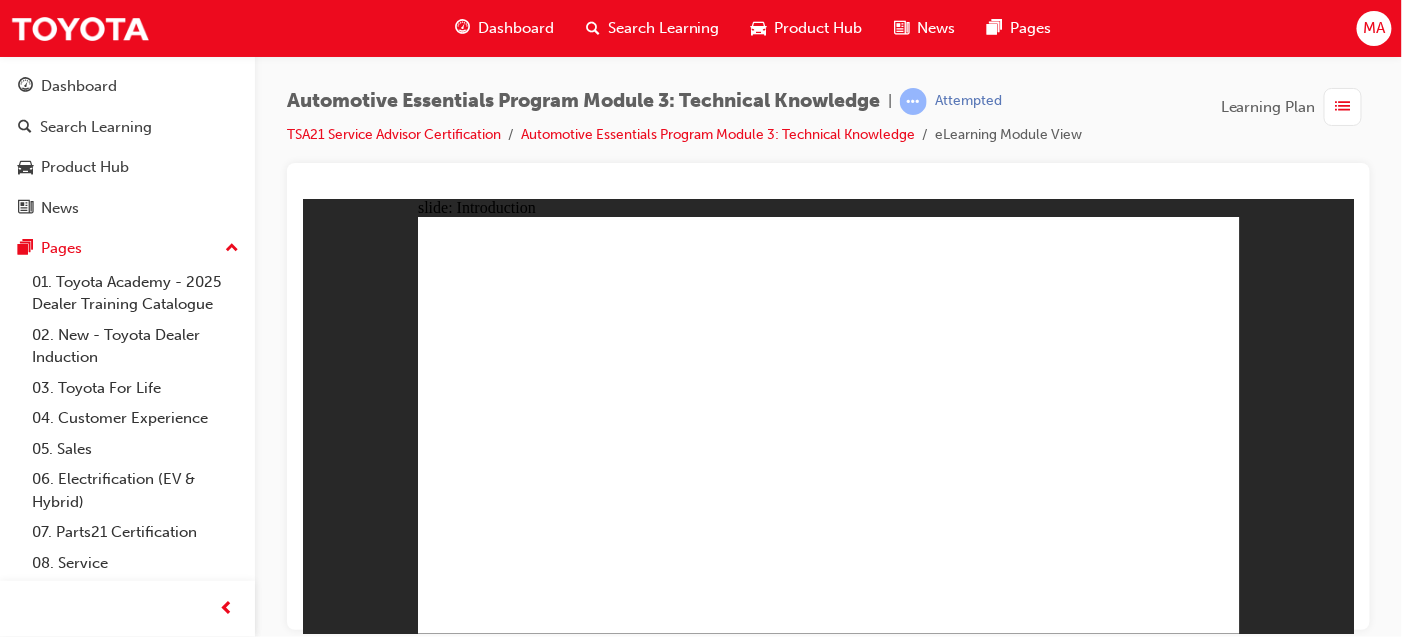 click 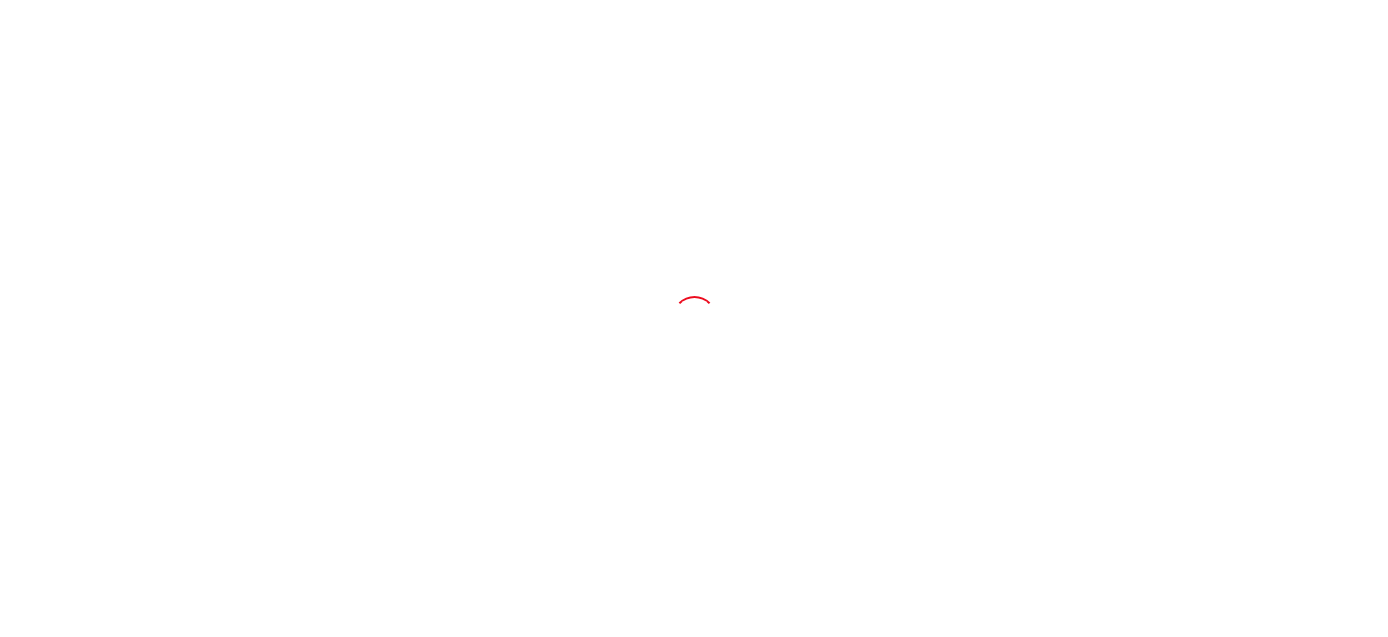 scroll, scrollTop: 0, scrollLeft: 0, axis: both 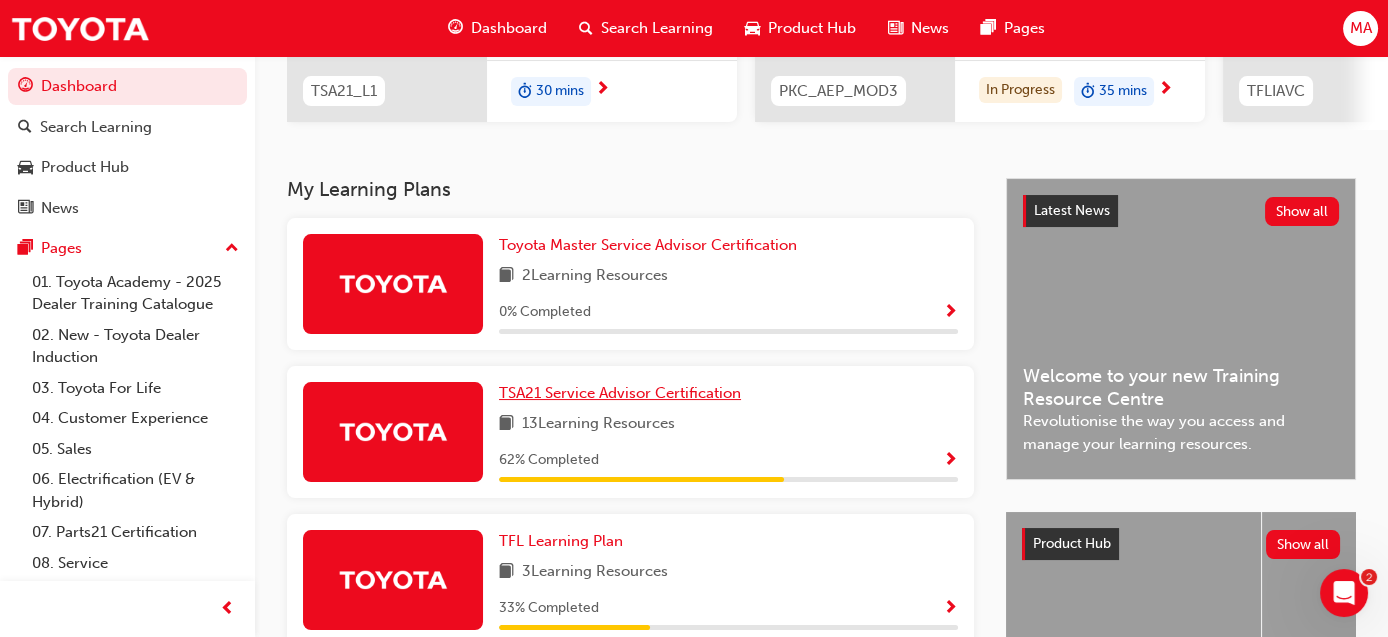click on "TSA21 Service Advisor Certification" at bounding box center (620, 393) 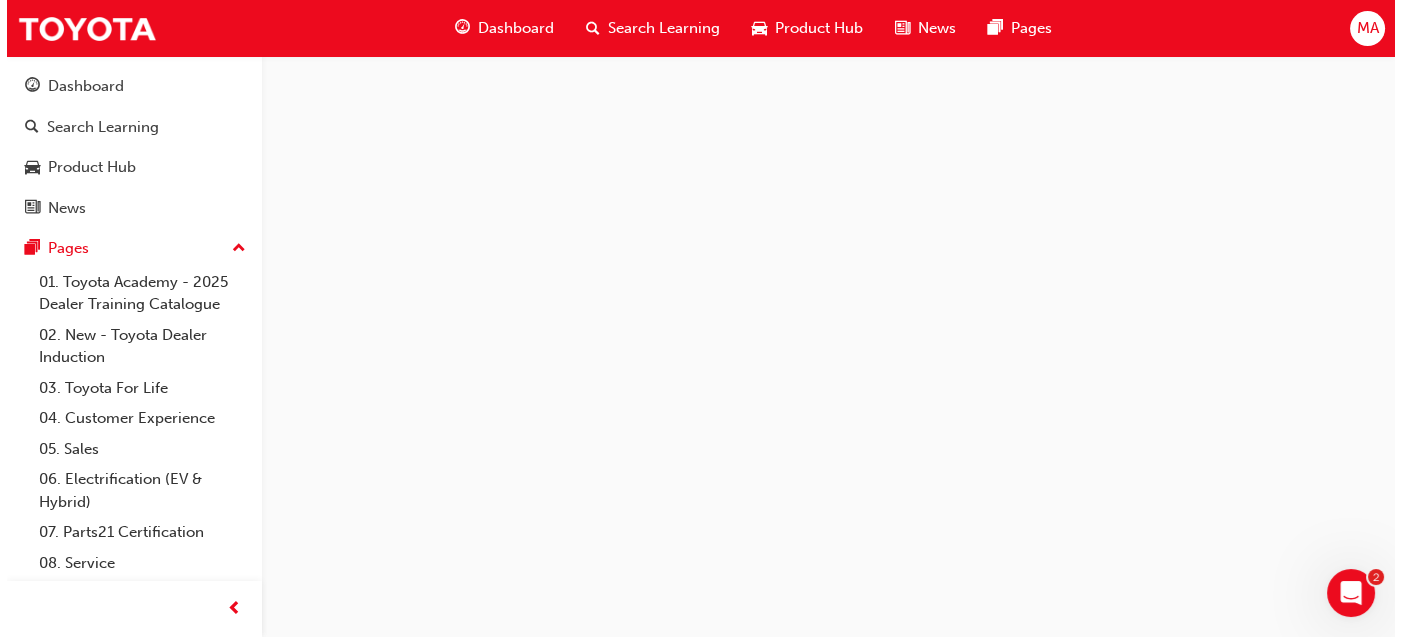 scroll, scrollTop: 0, scrollLeft: 0, axis: both 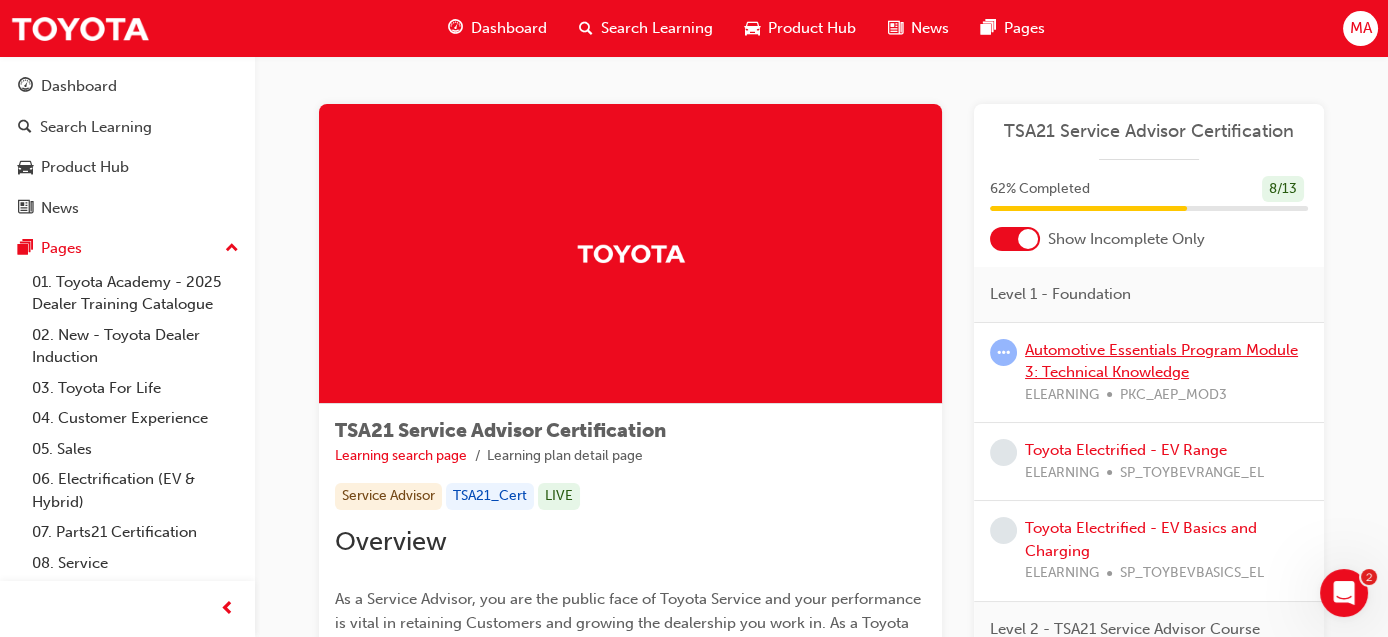 click on "Automotive Essentials Program  Module 3: Technical Knowledge" at bounding box center (1161, 361) 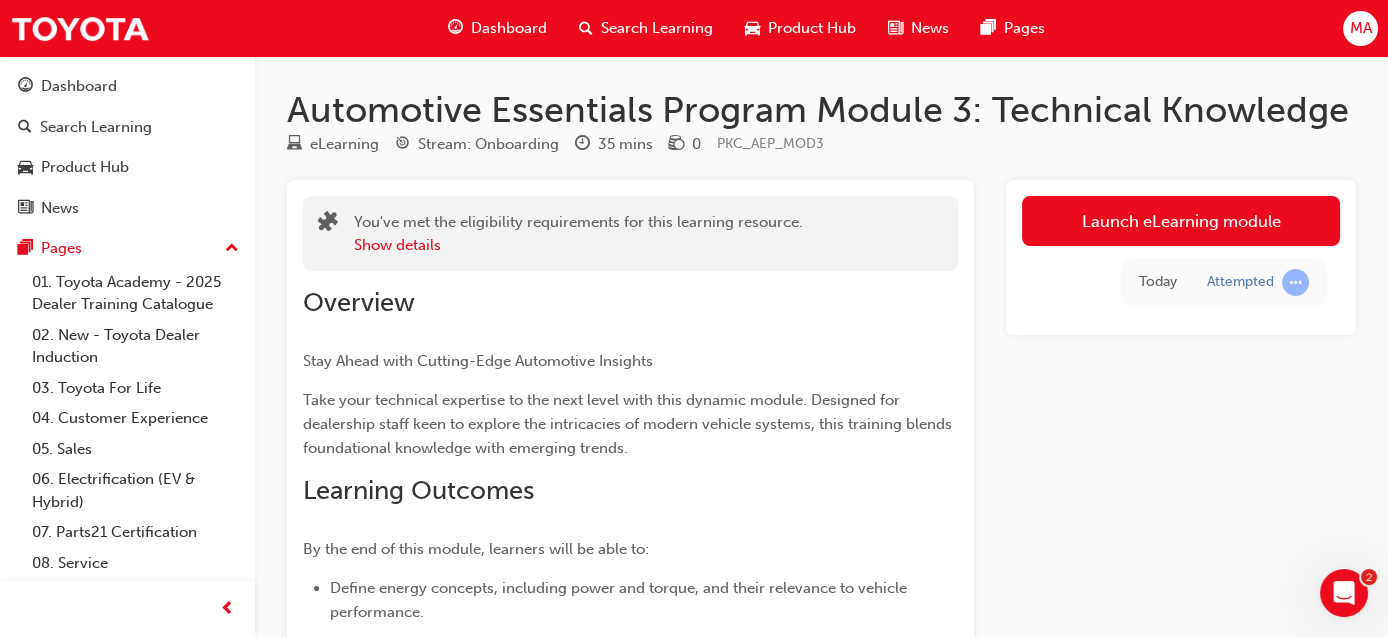 click on "Launch eLearning module" at bounding box center [1181, 221] 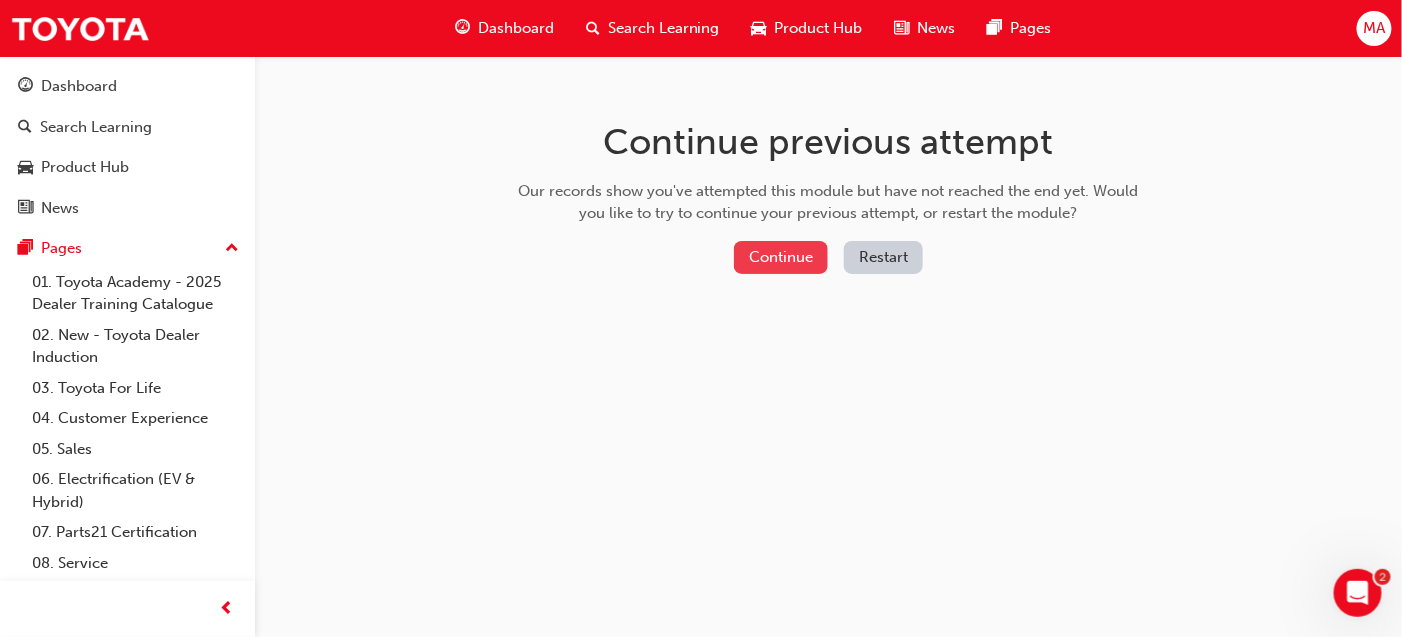 click on "Continue" at bounding box center [781, 257] 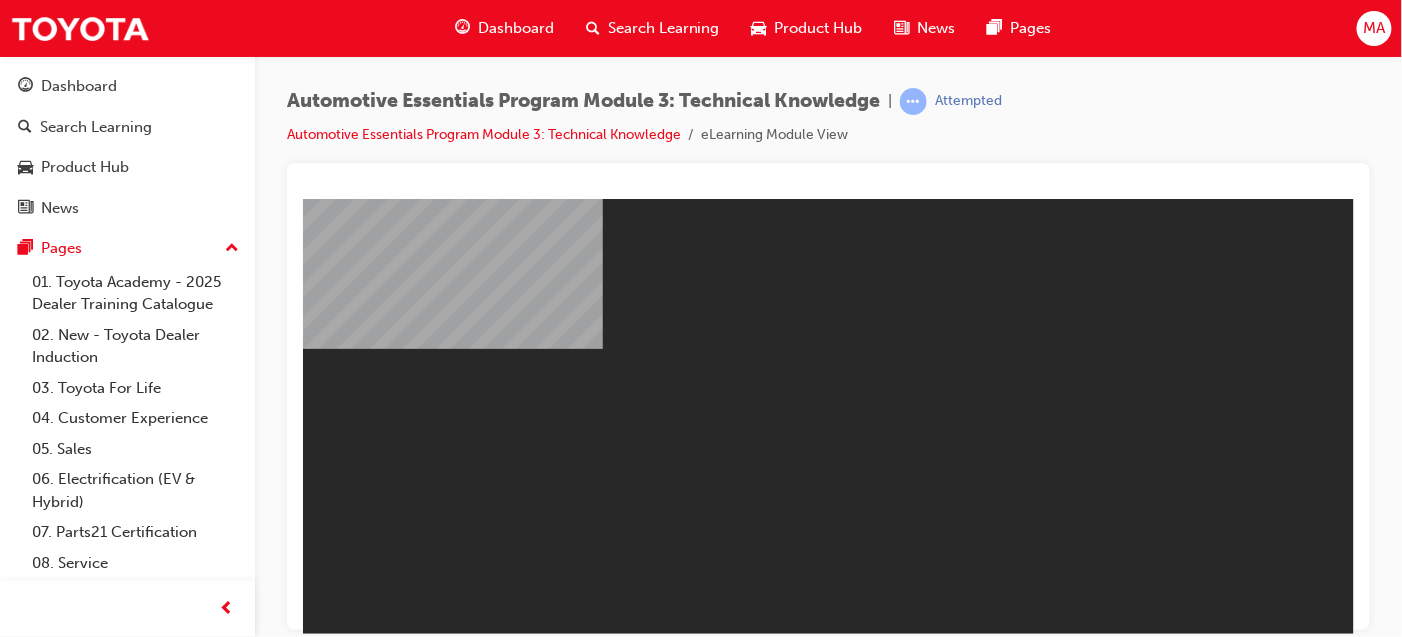 scroll, scrollTop: 0, scrollLeft: 0, axis: both 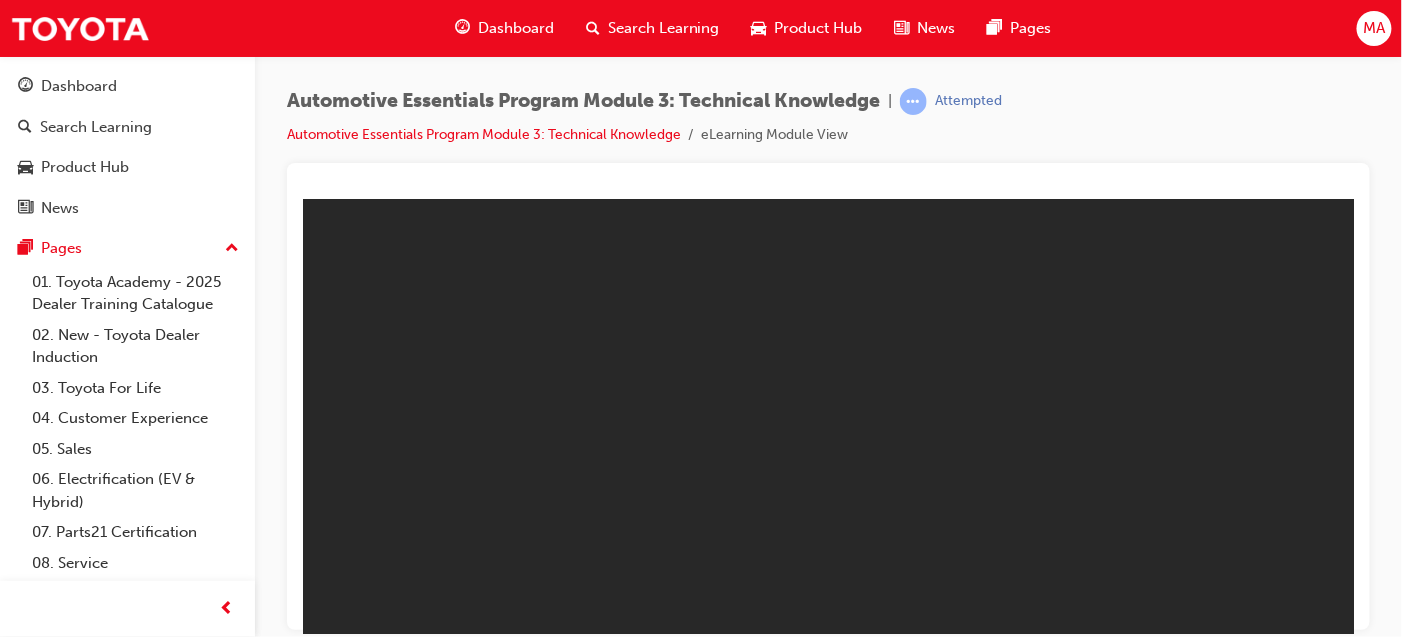 click on "Resume" at bounding box center [340, 1764] 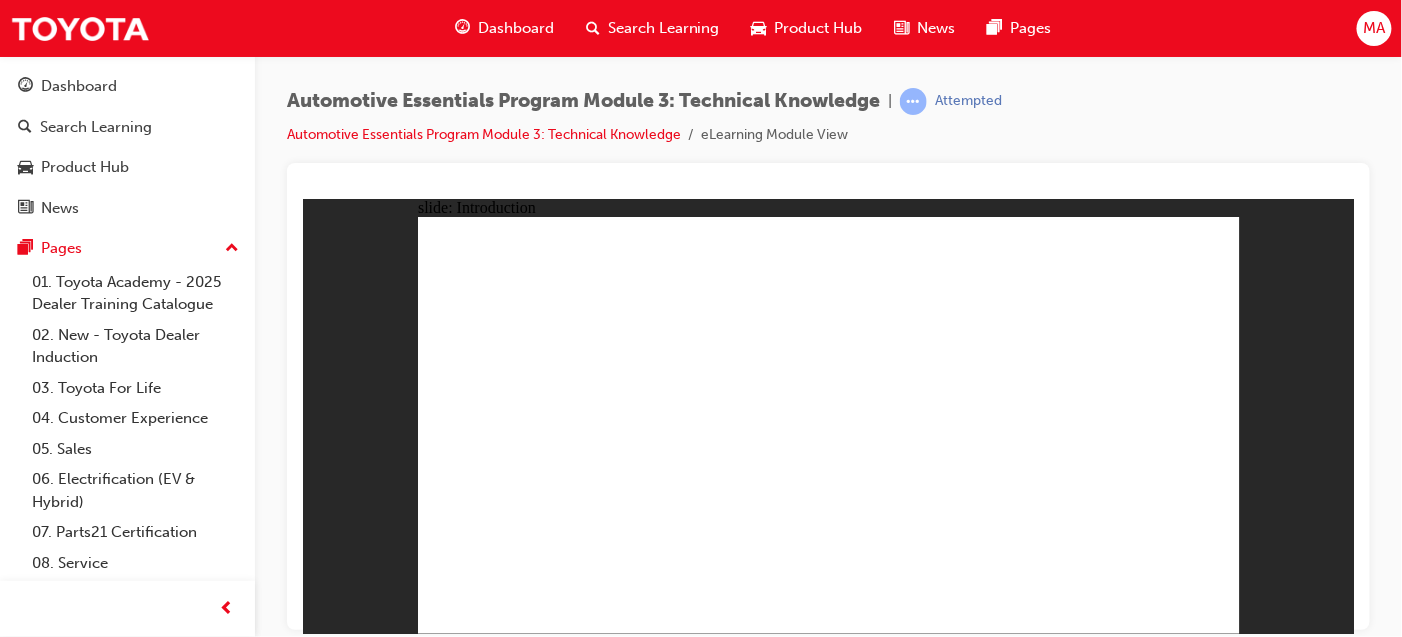 click 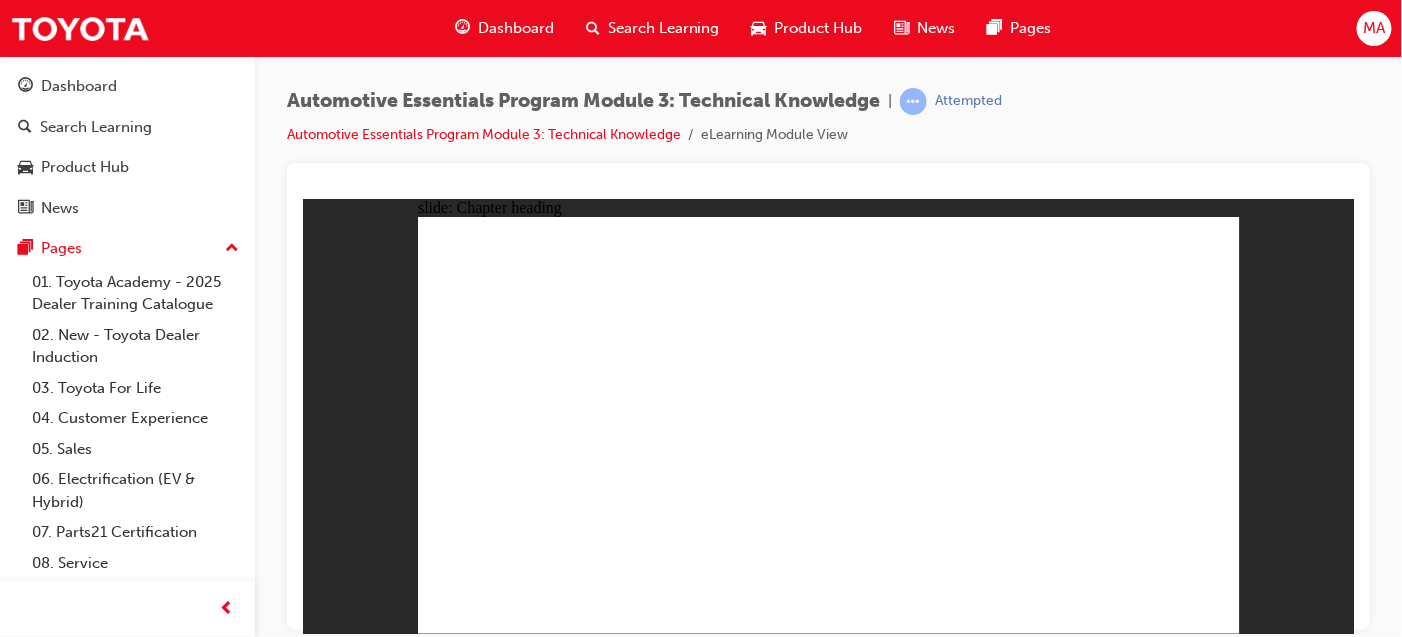 click 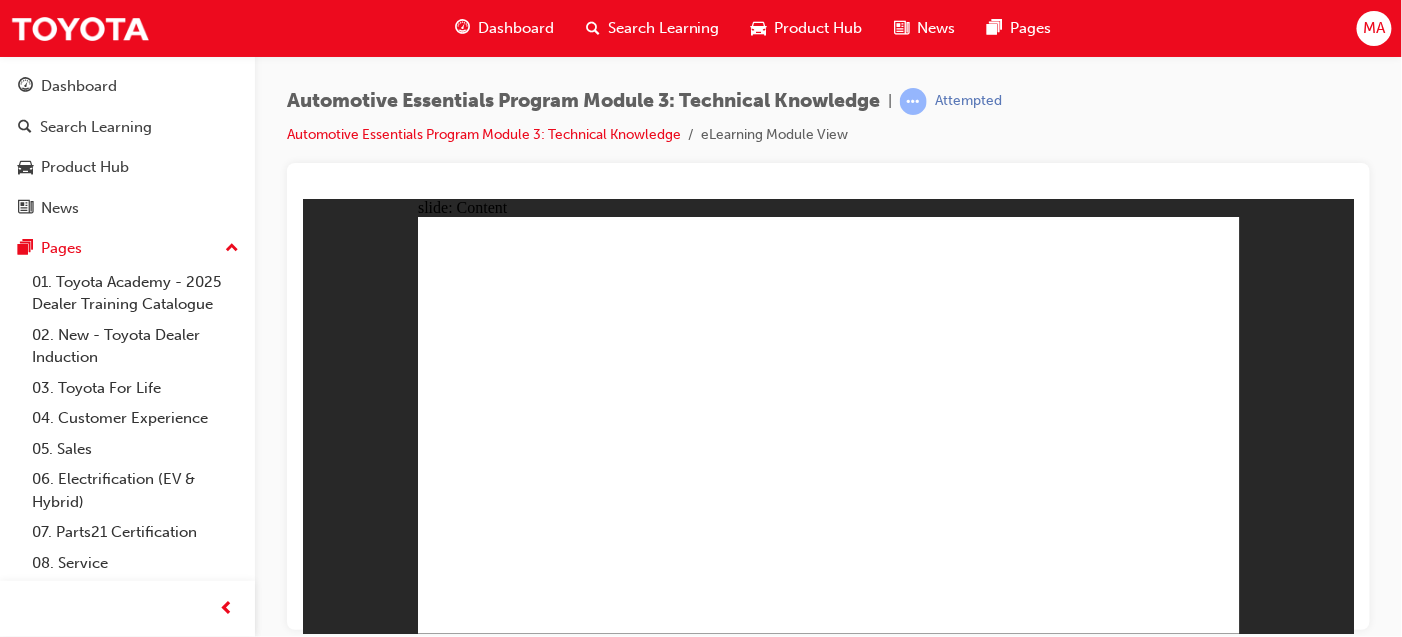 click 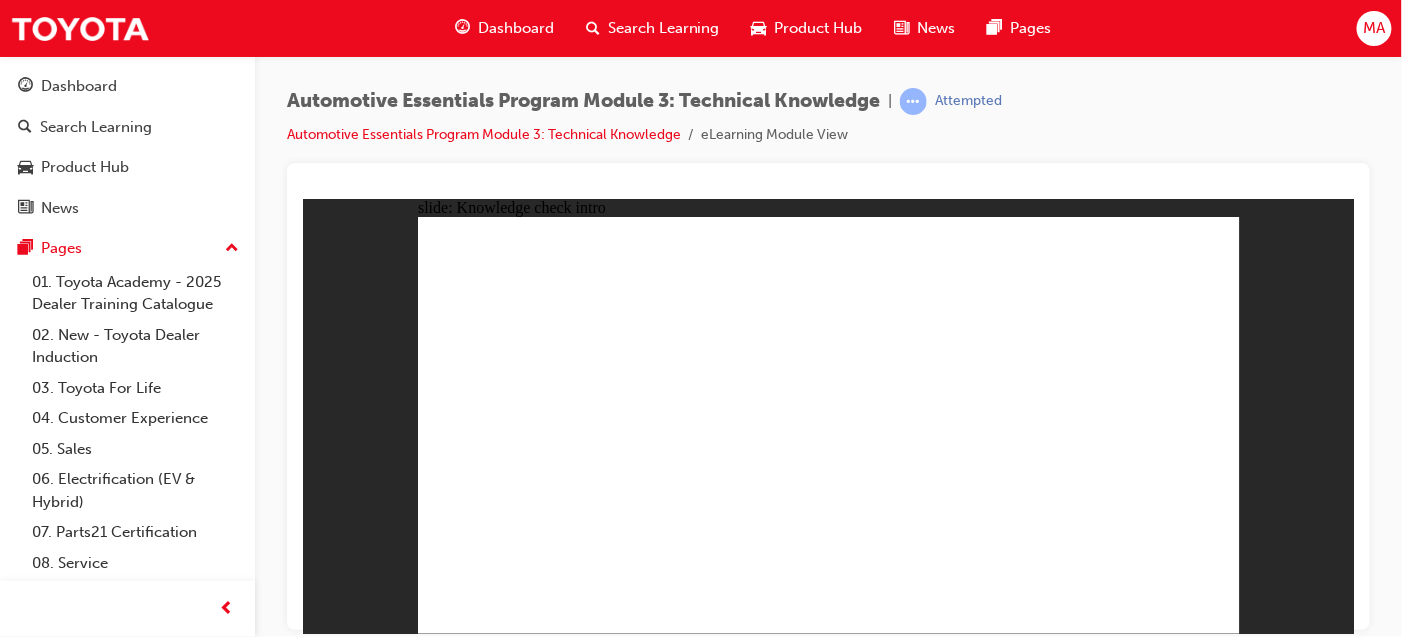 click 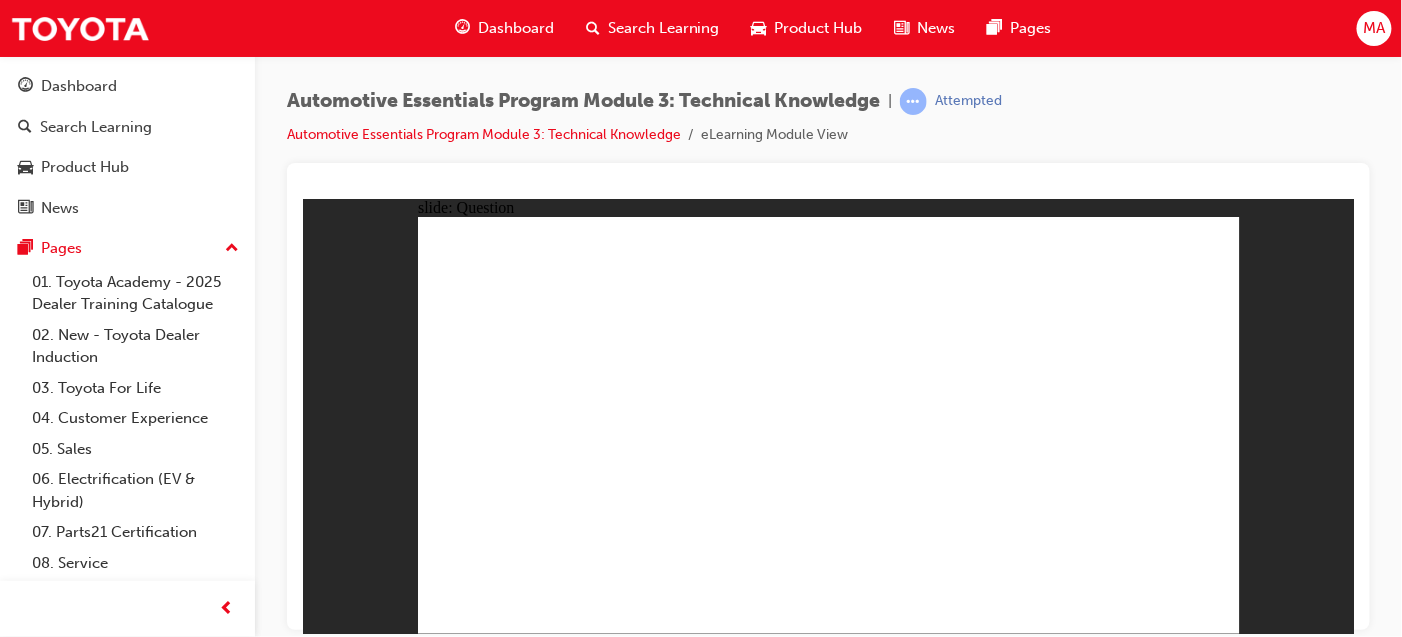 click 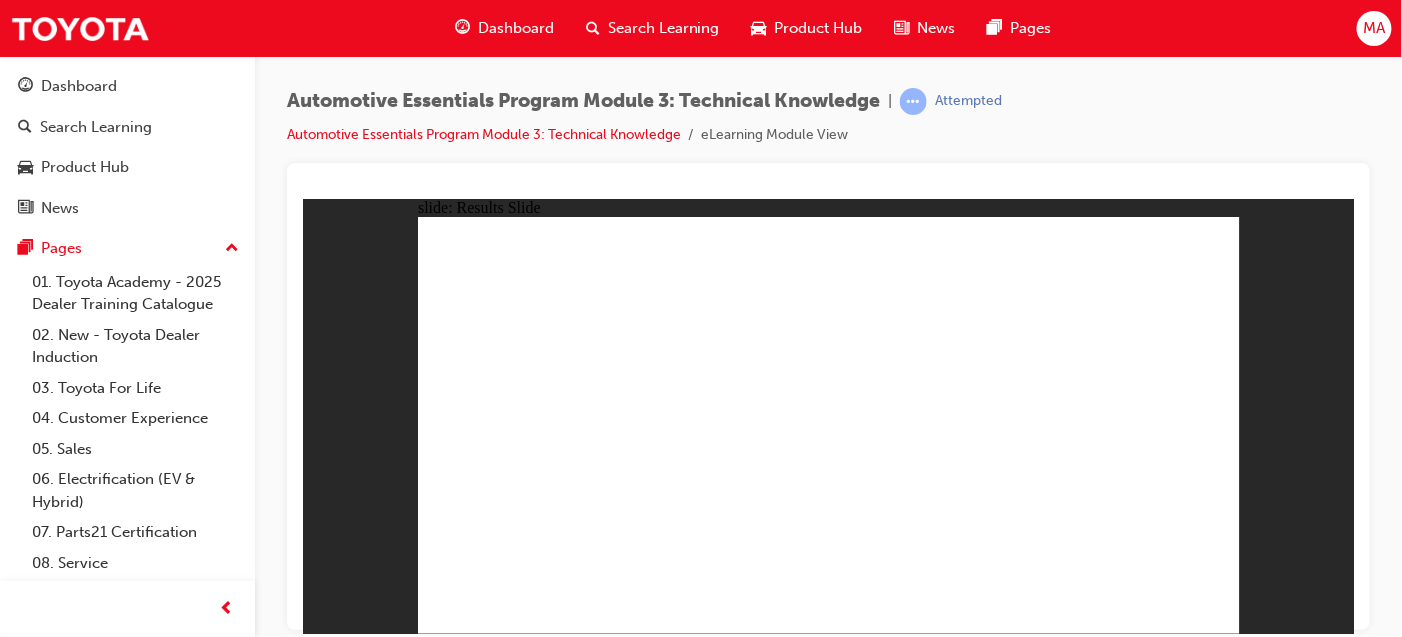 click 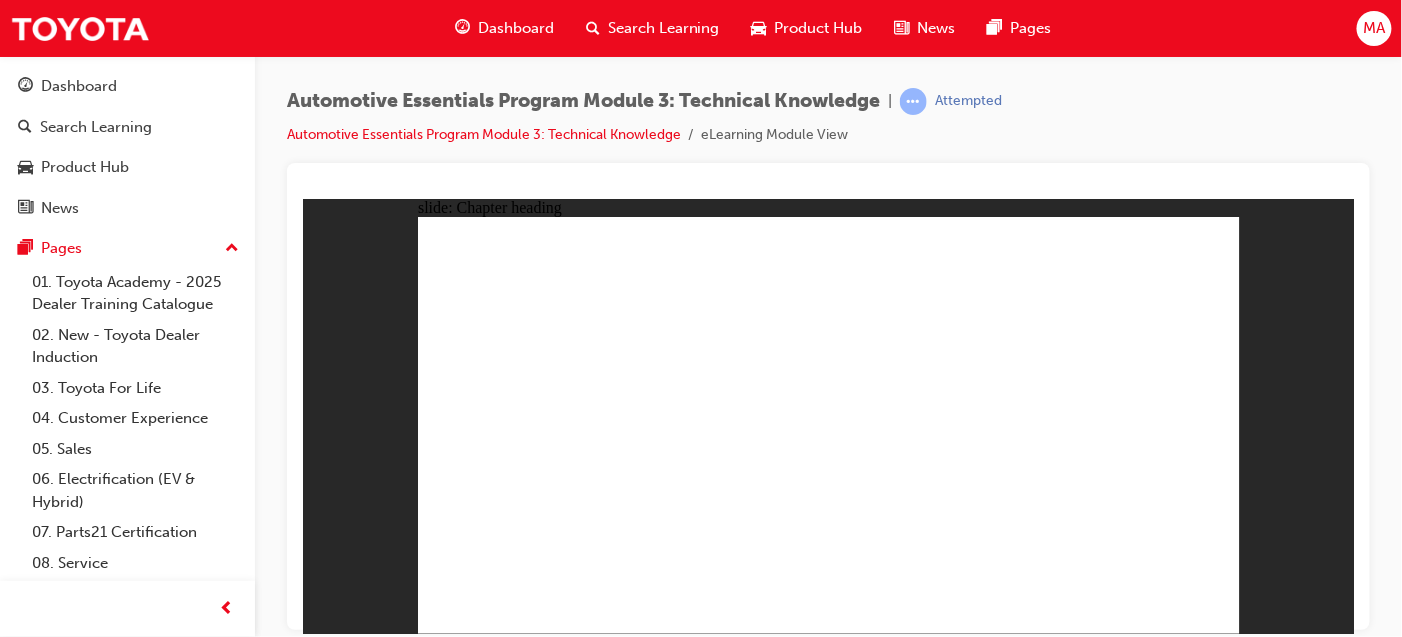 click 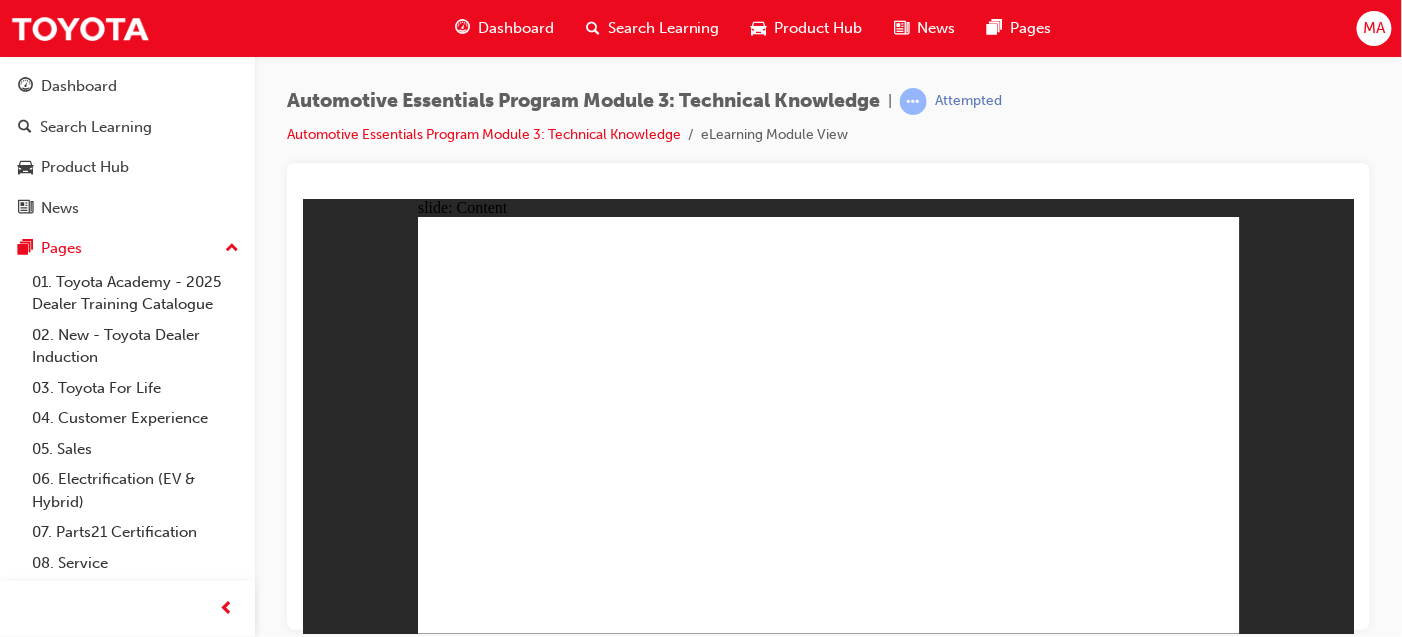 click 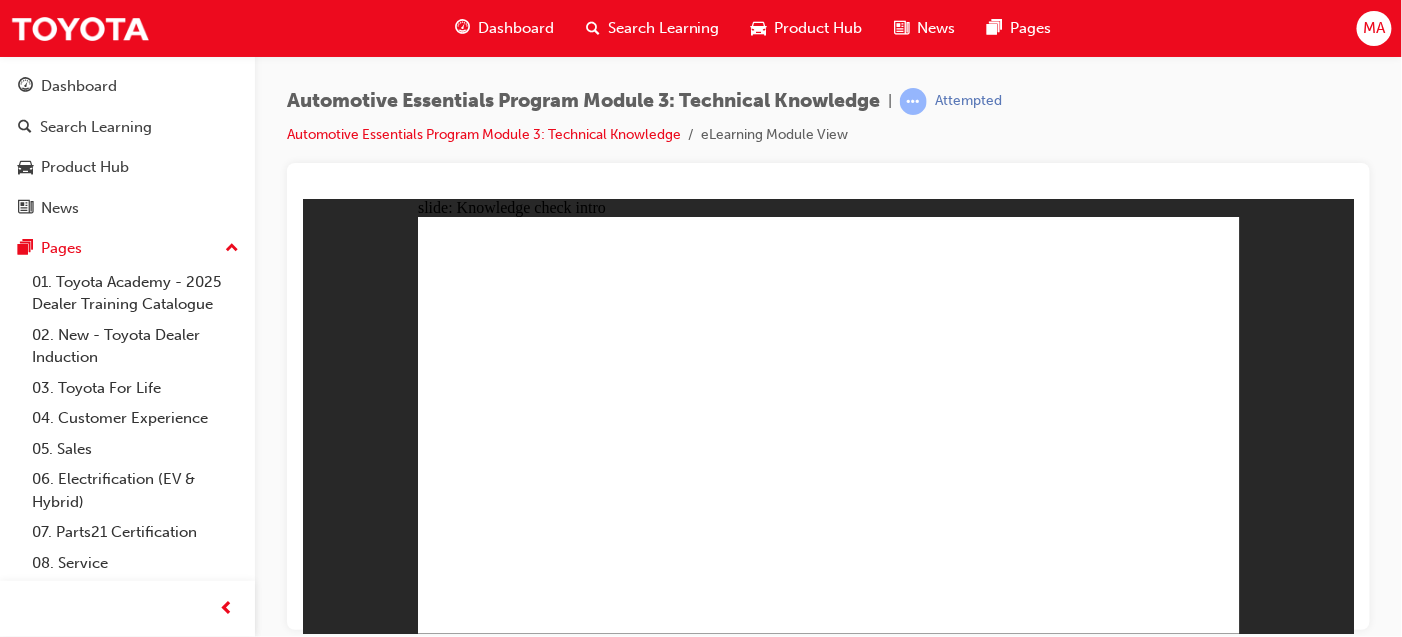 click 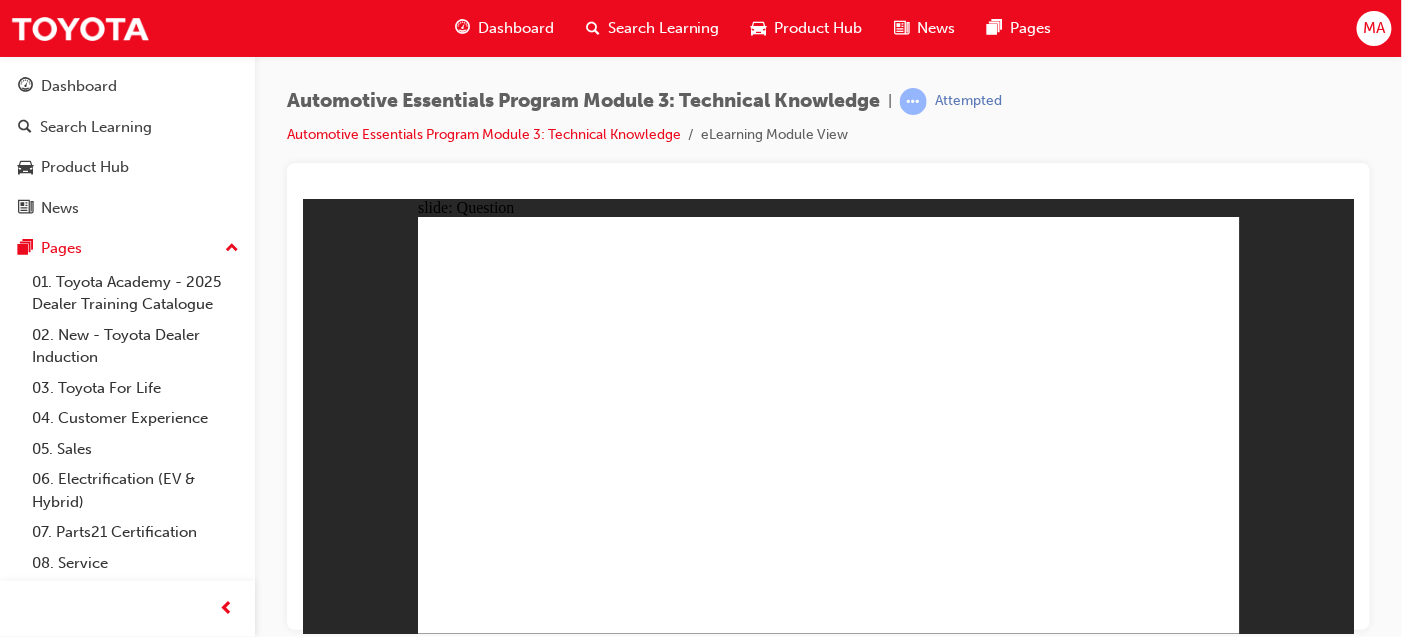 click 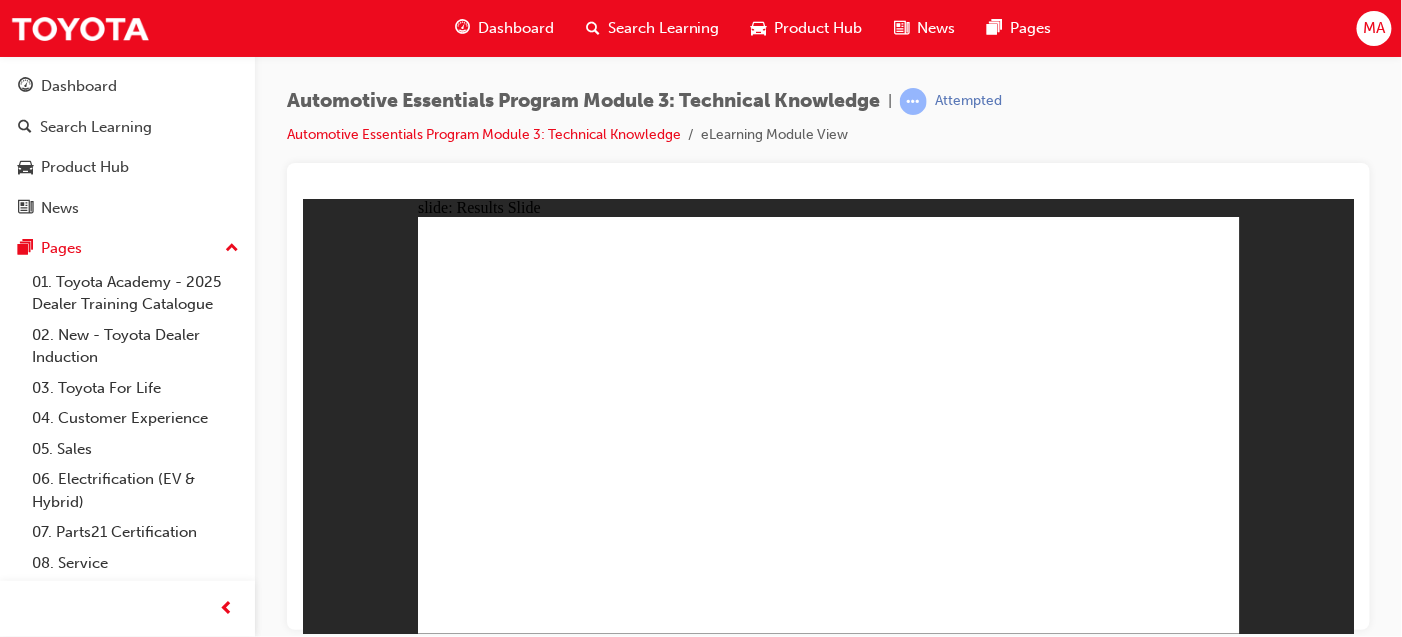 click 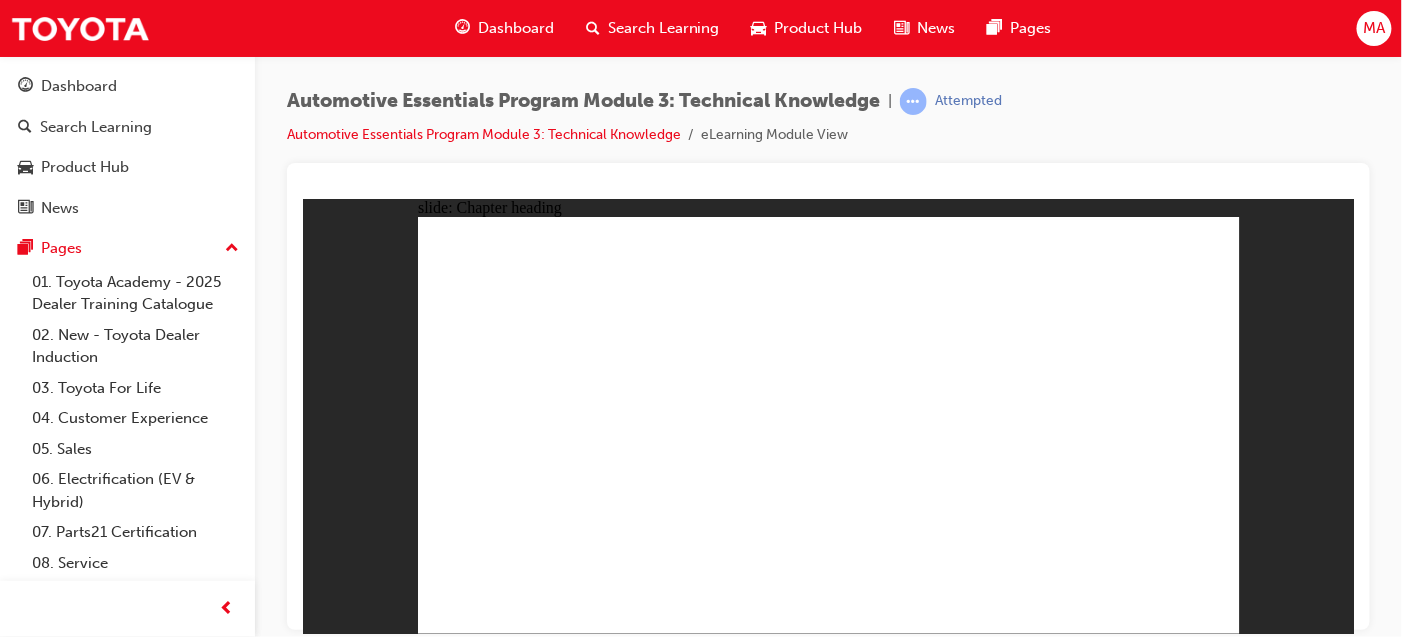 click 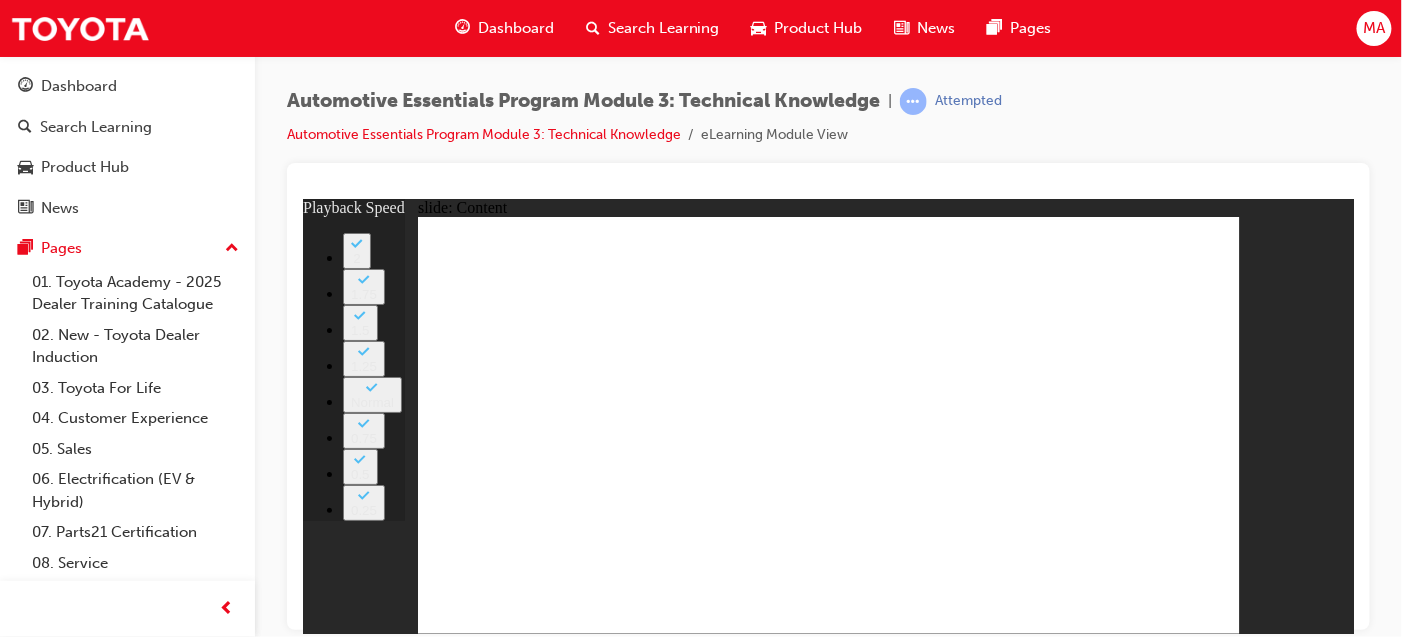 type on "4" 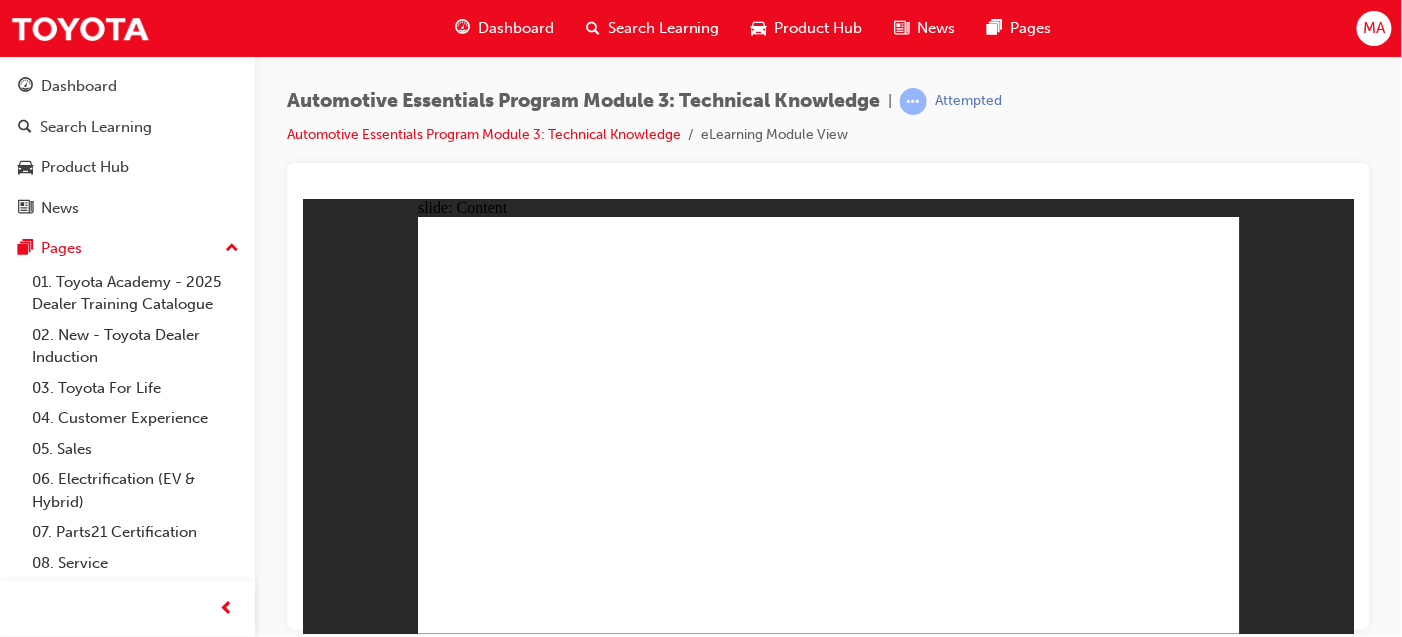 click 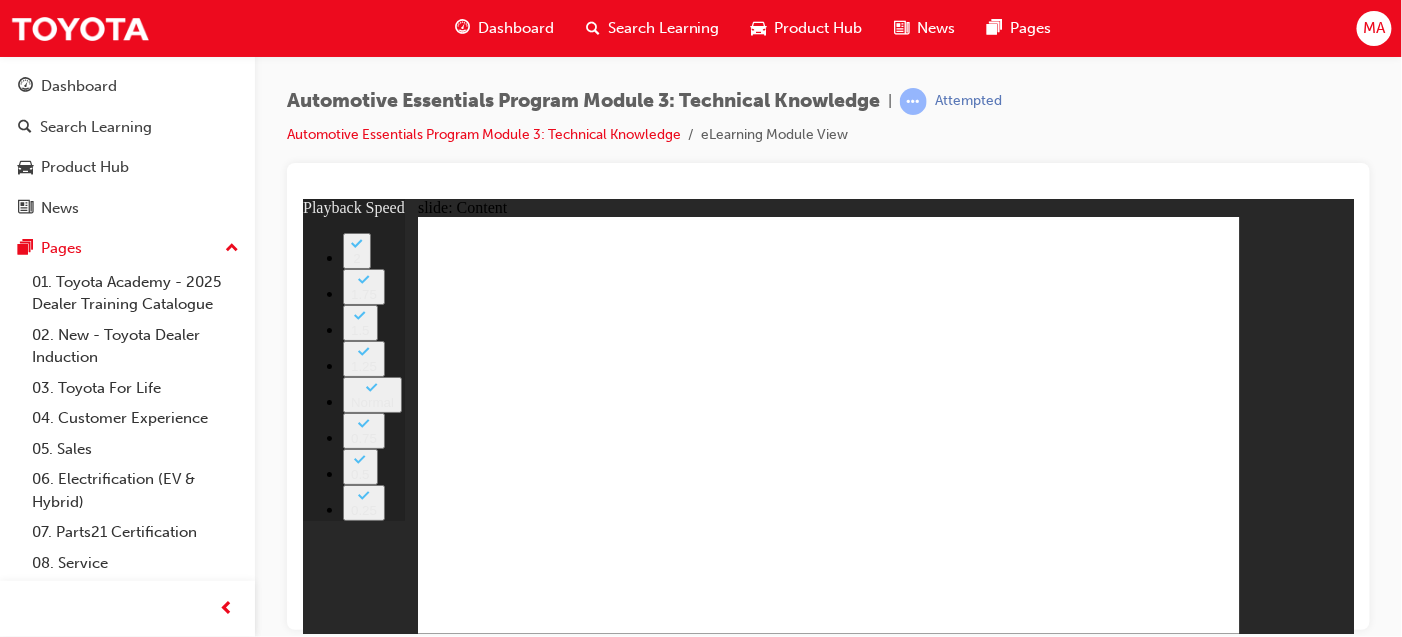 click 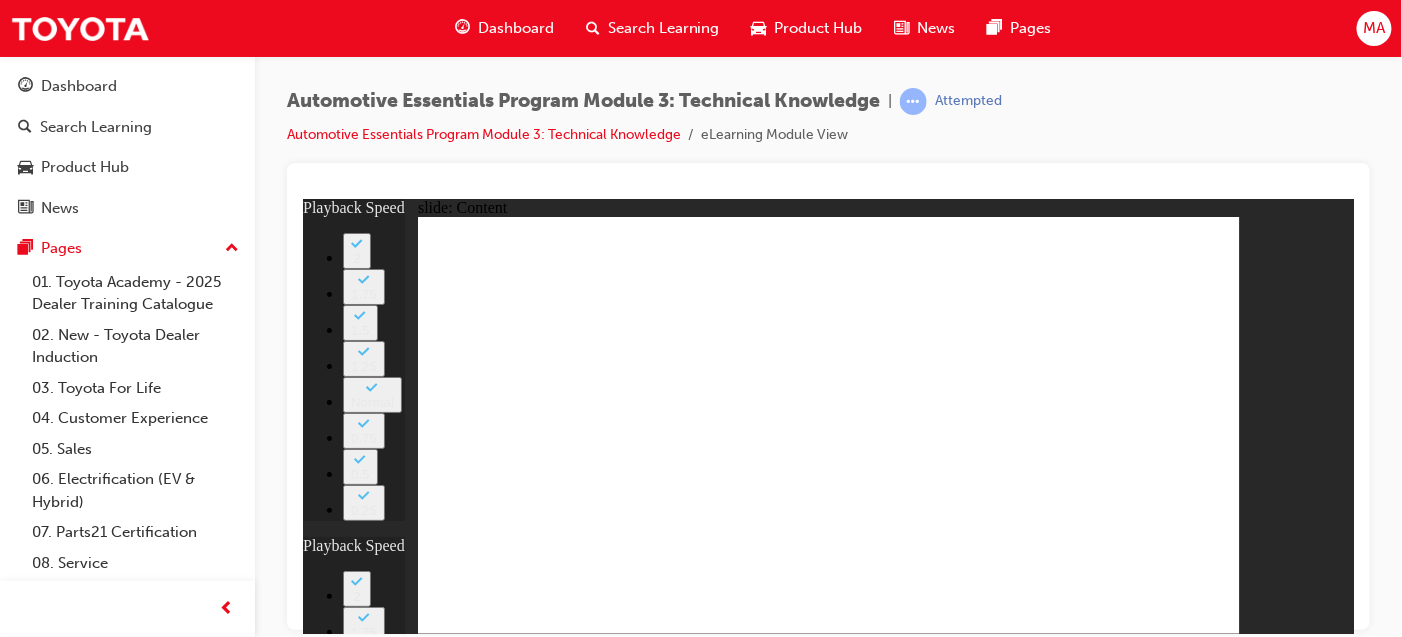 click 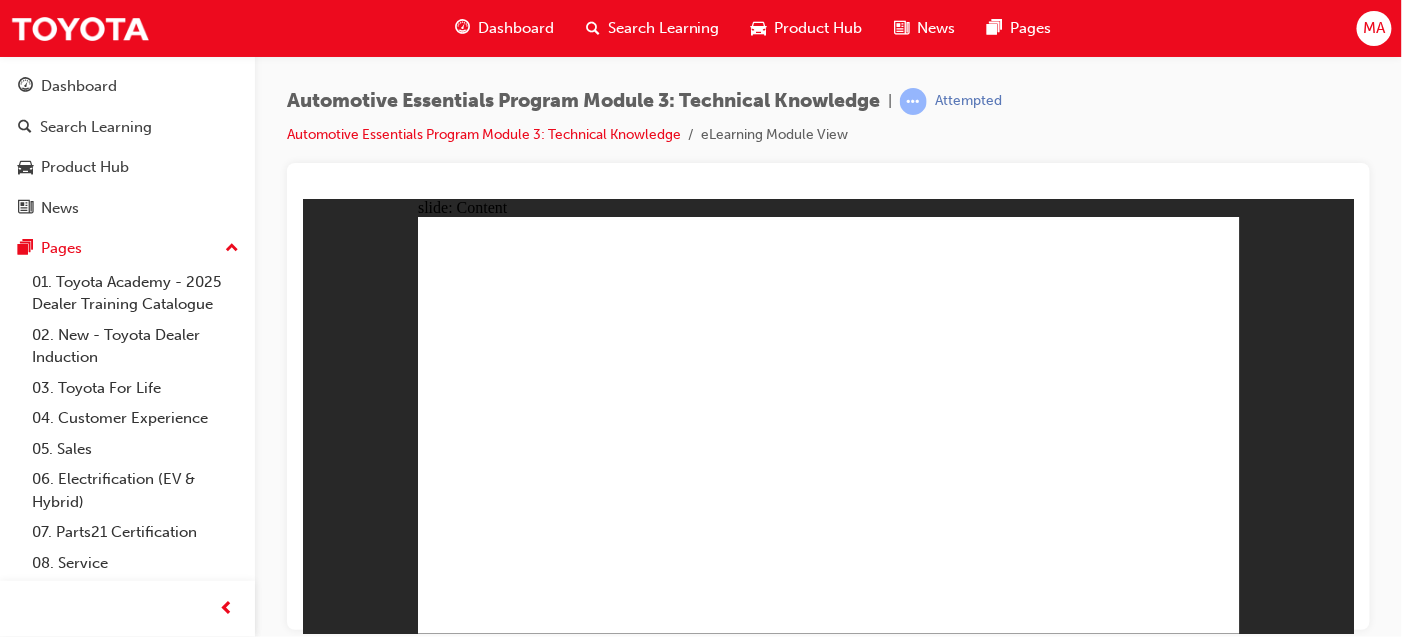 click 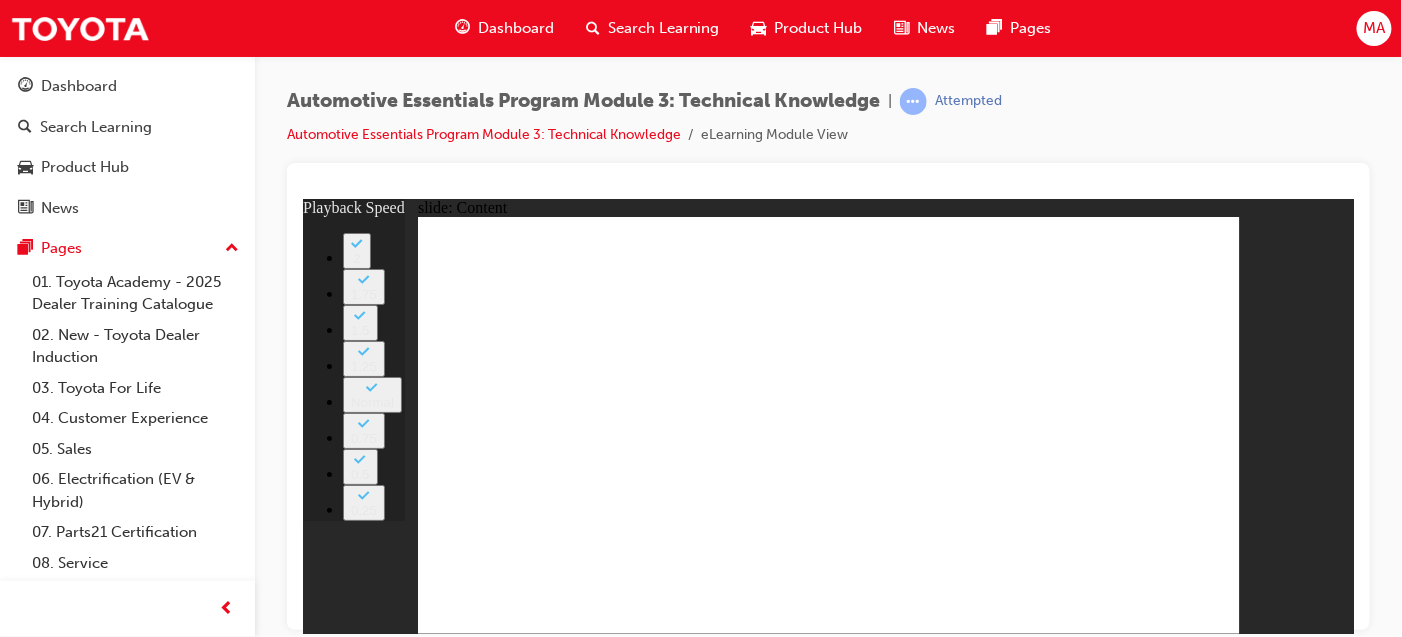 click 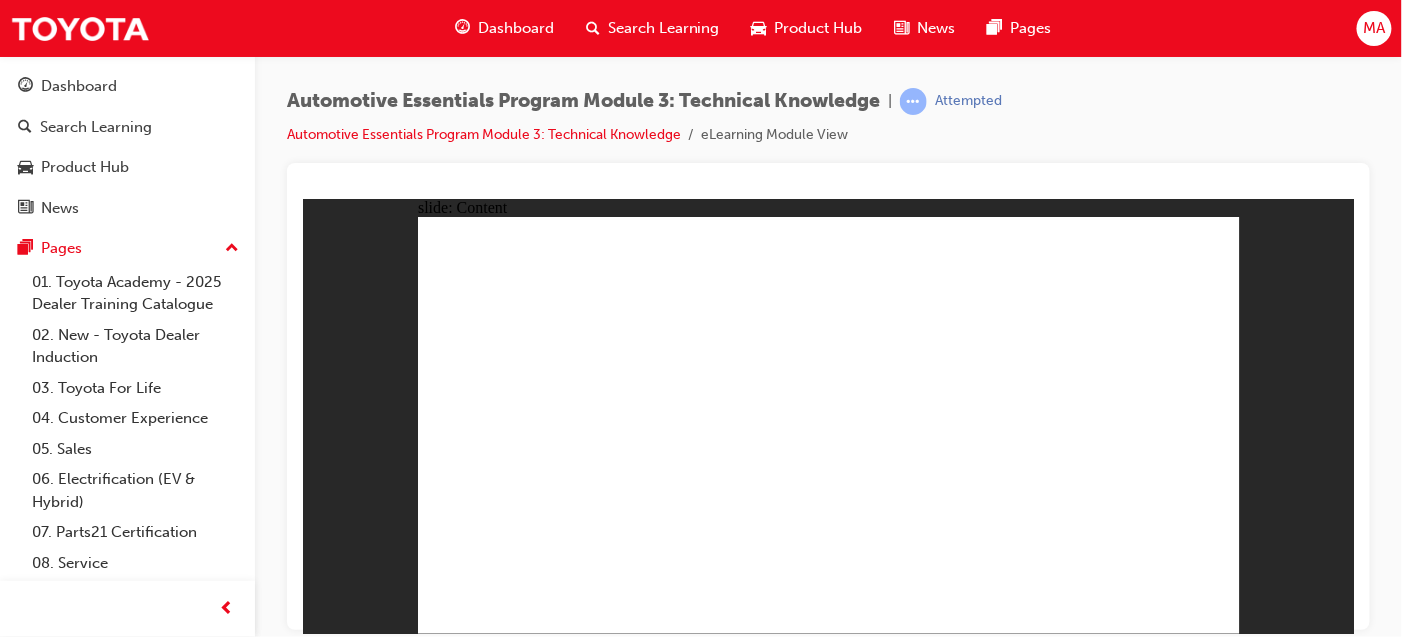click 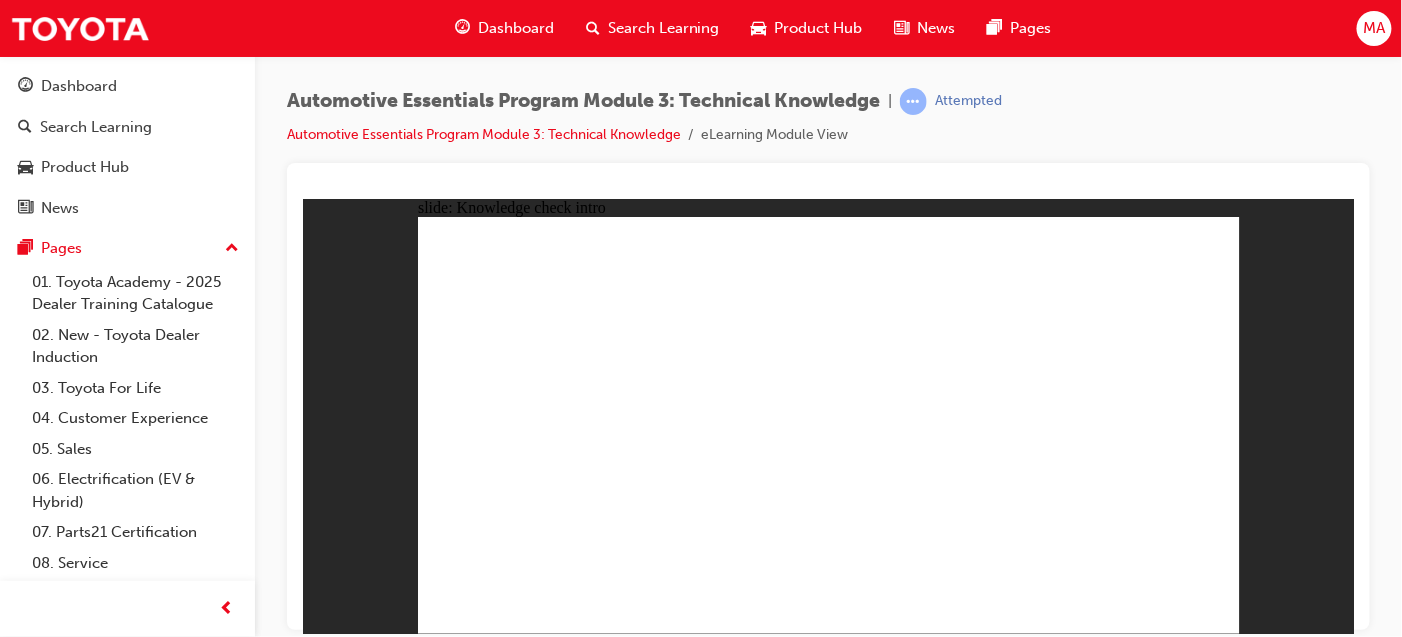 click 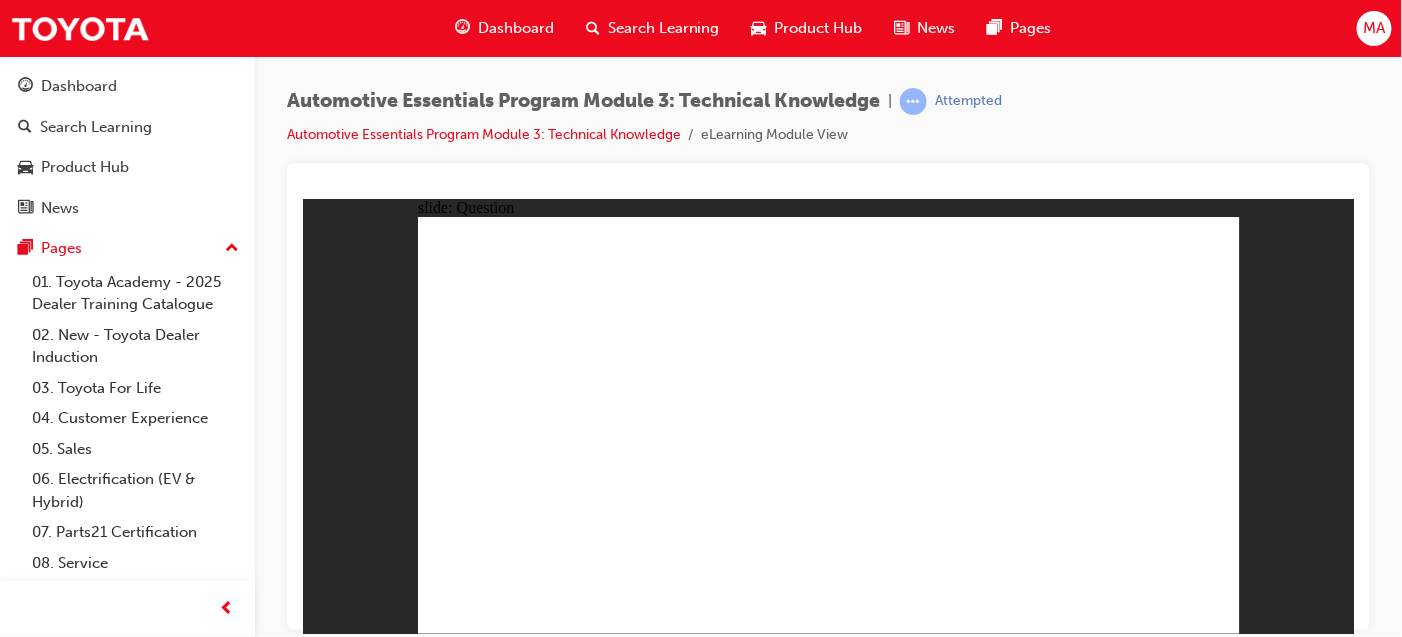 click 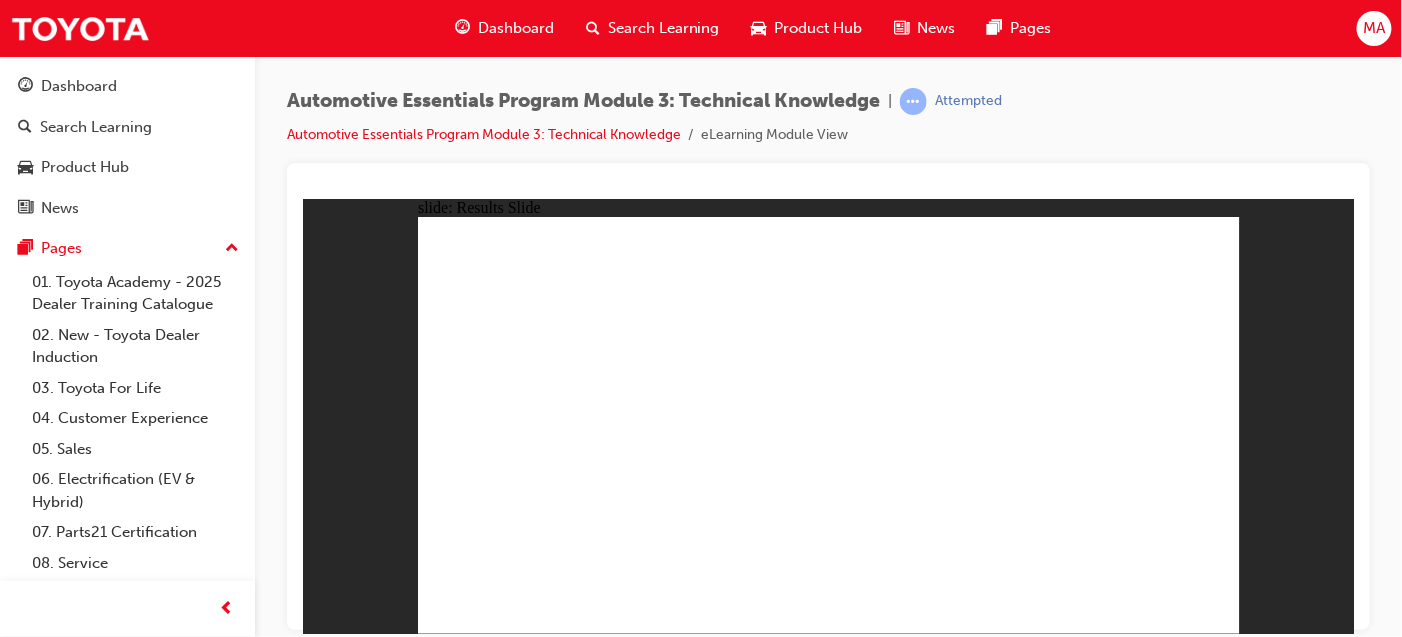 click 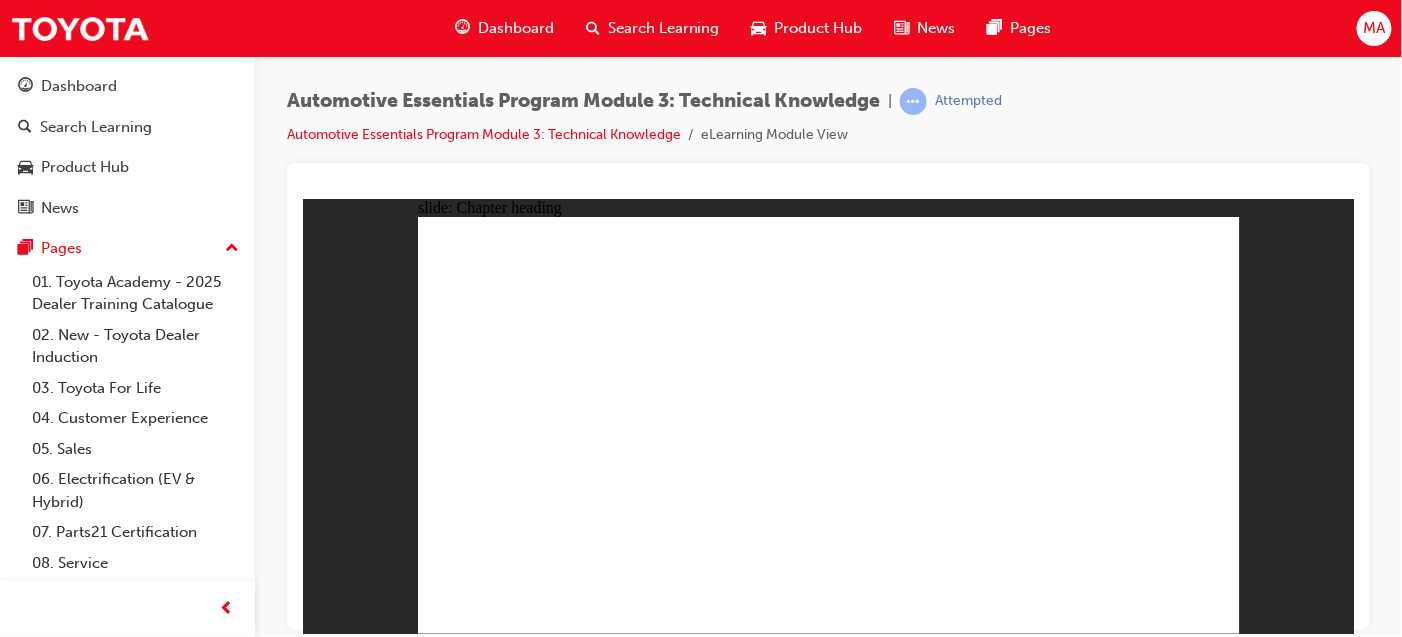click 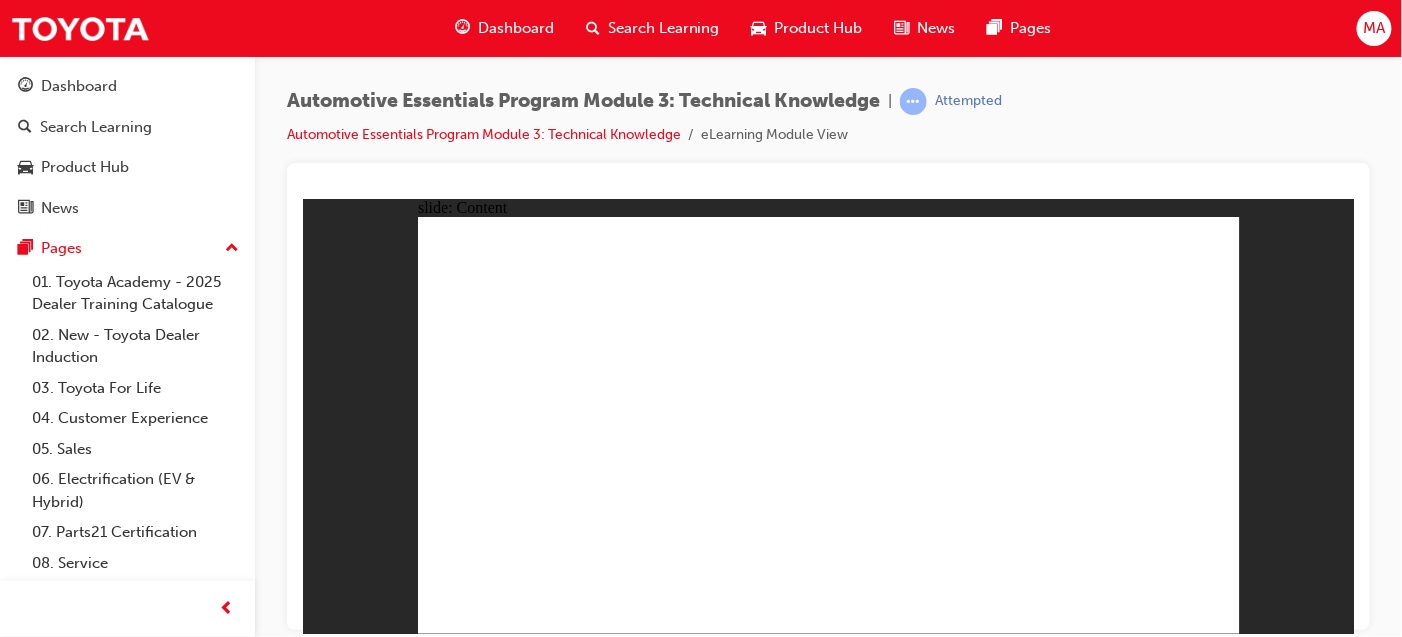 click 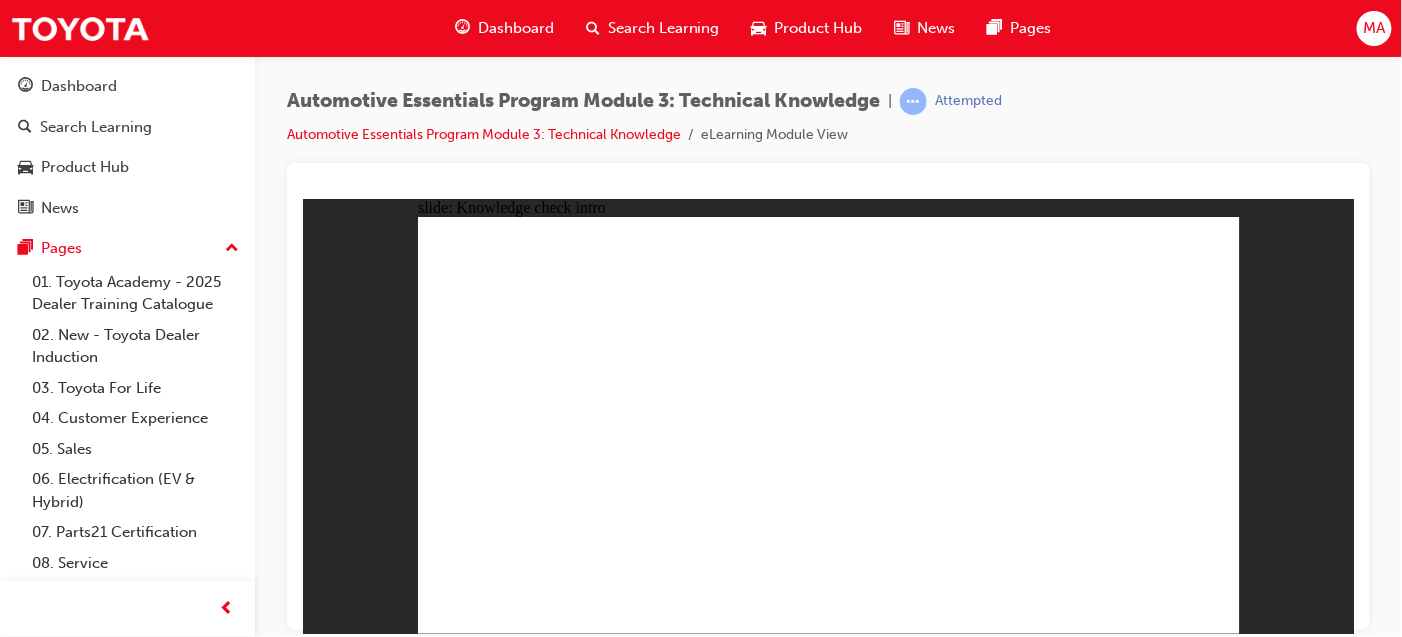 click 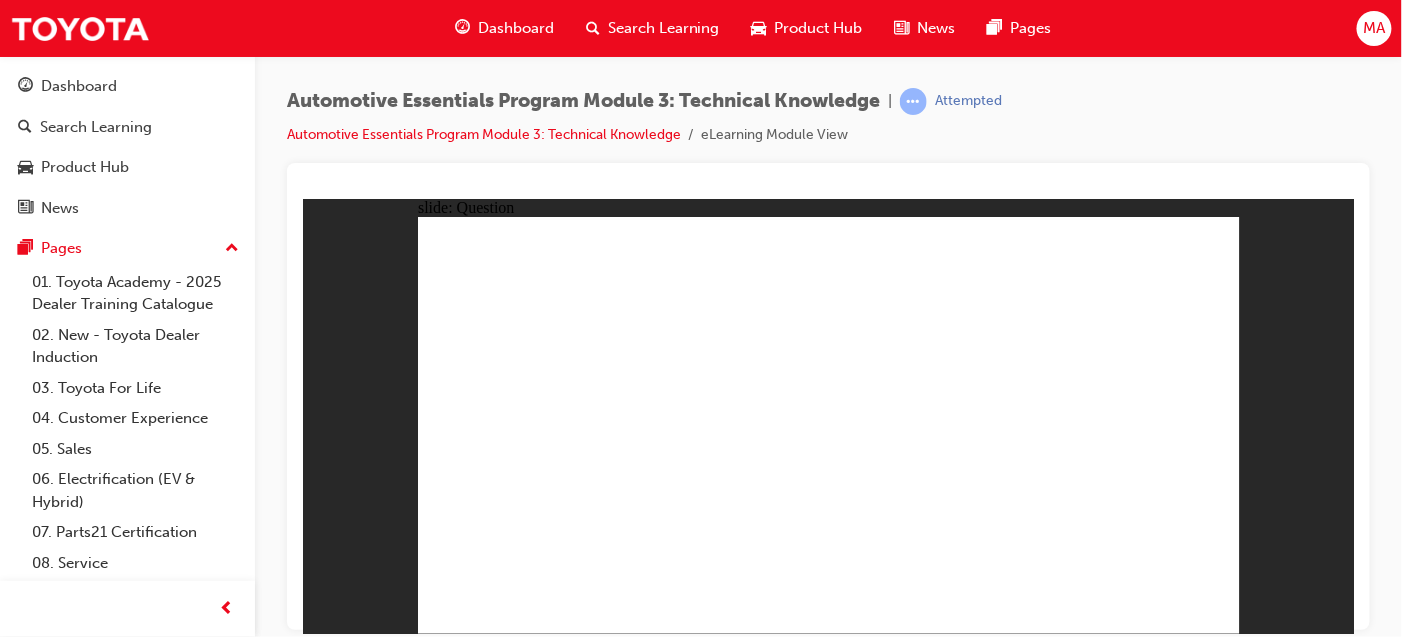 click 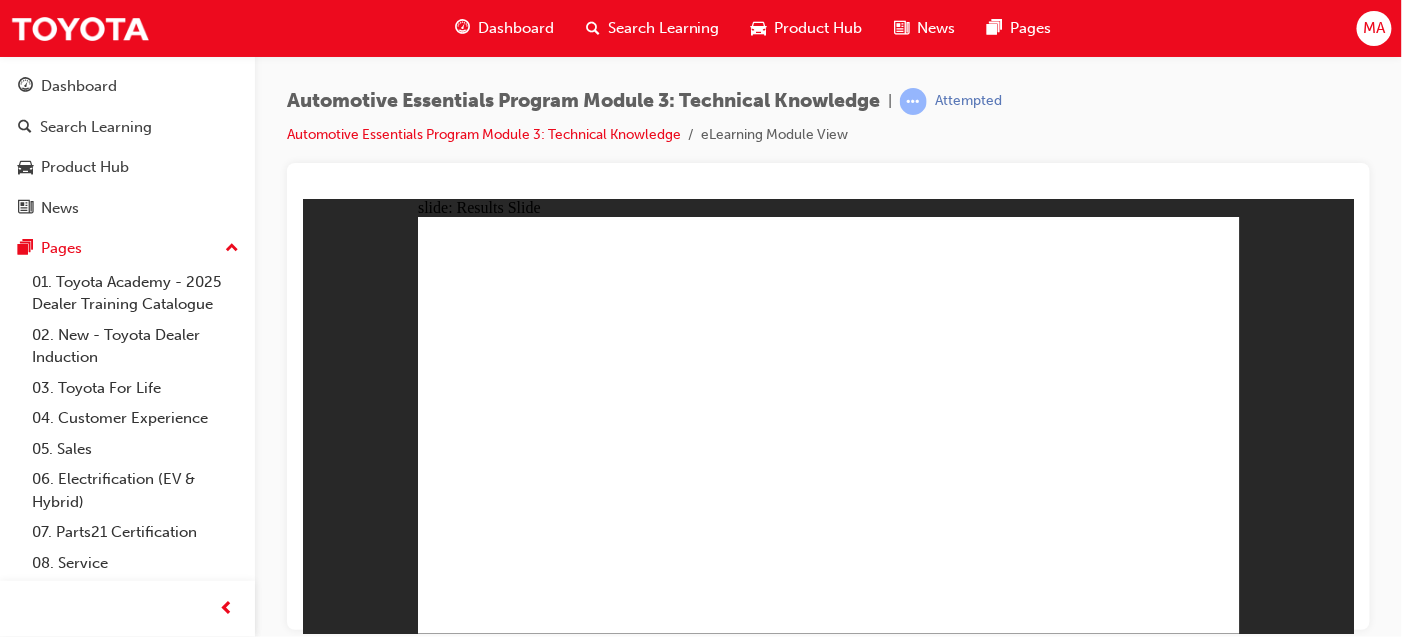 click 